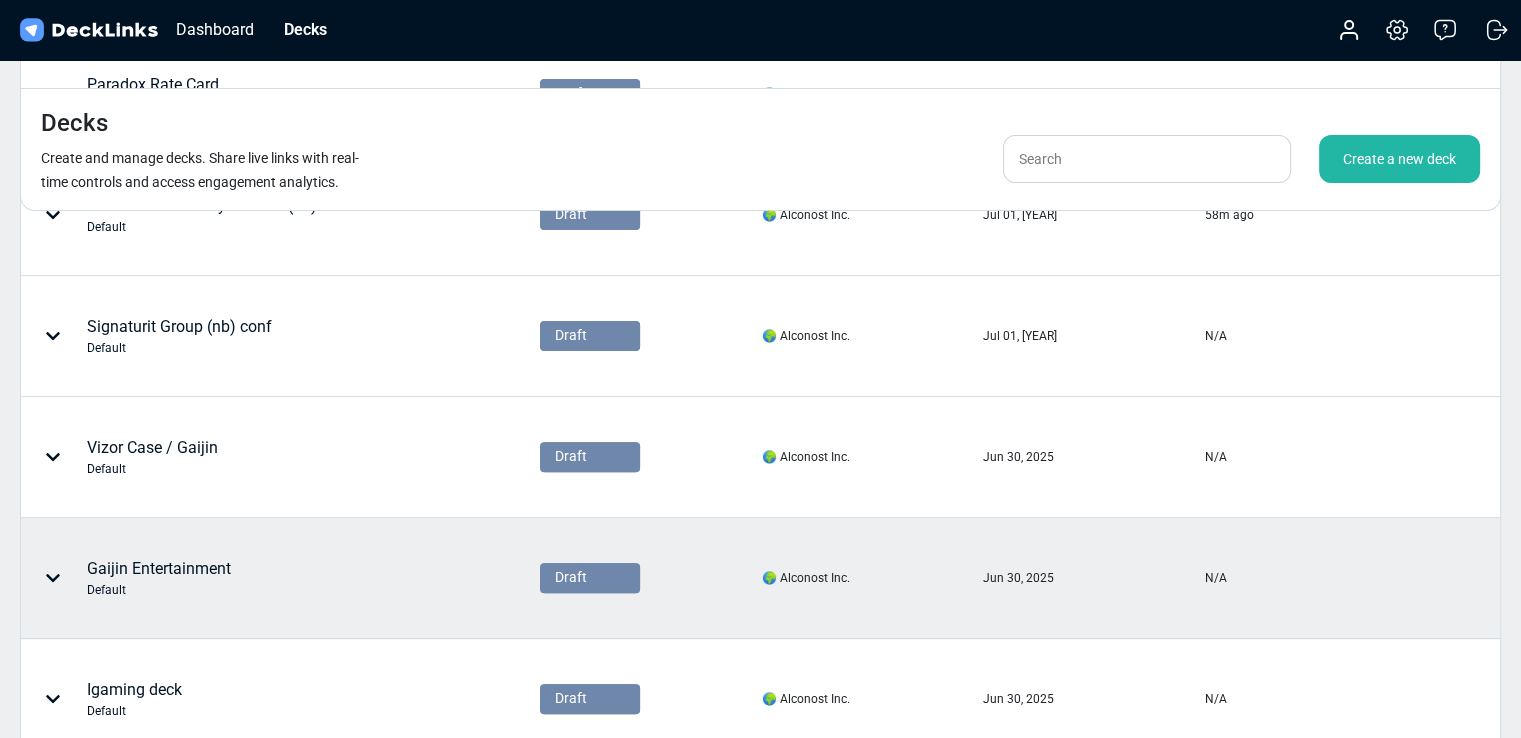scroll, scrollTop: 600, scrollLeft: 0, axis: vertical 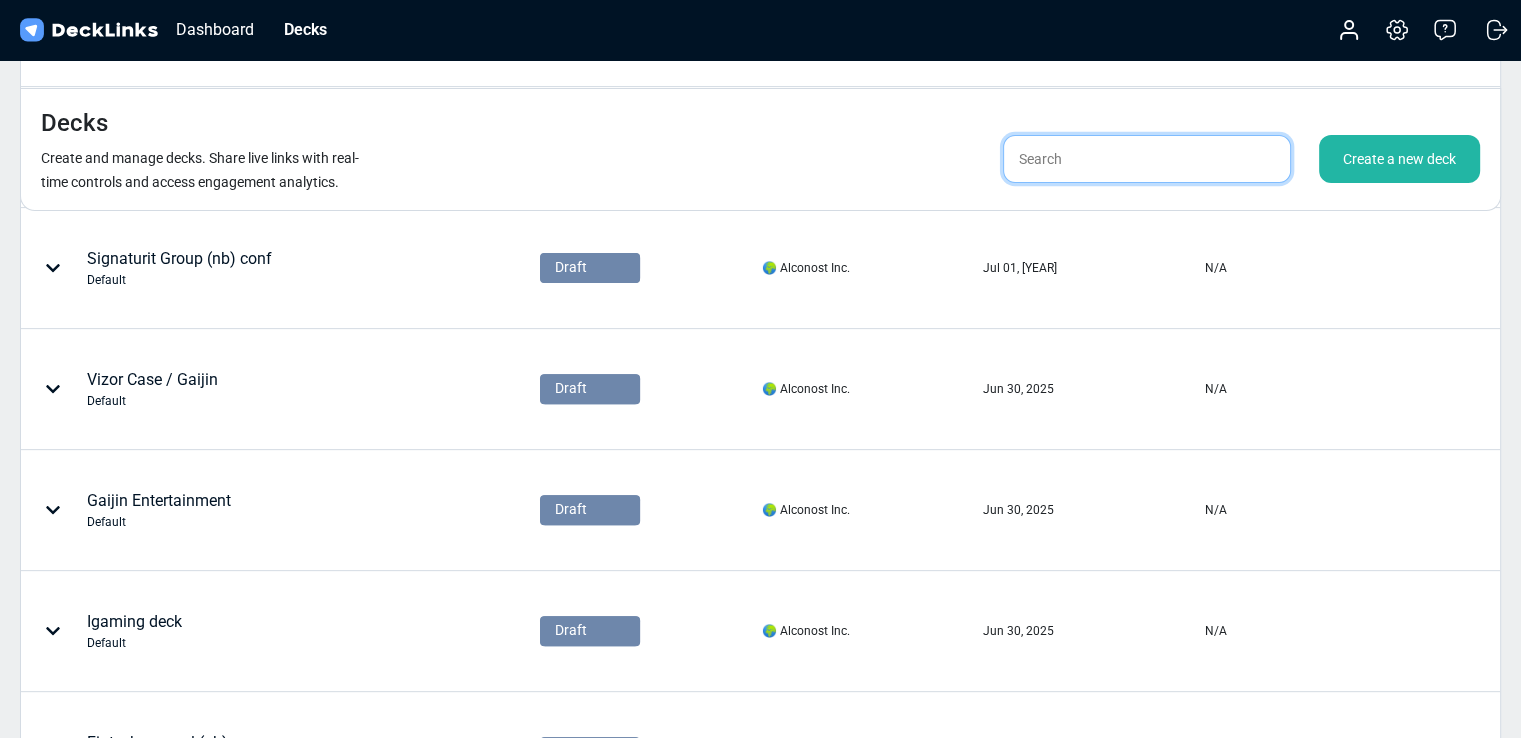 click at bounding box center [1147, 159] 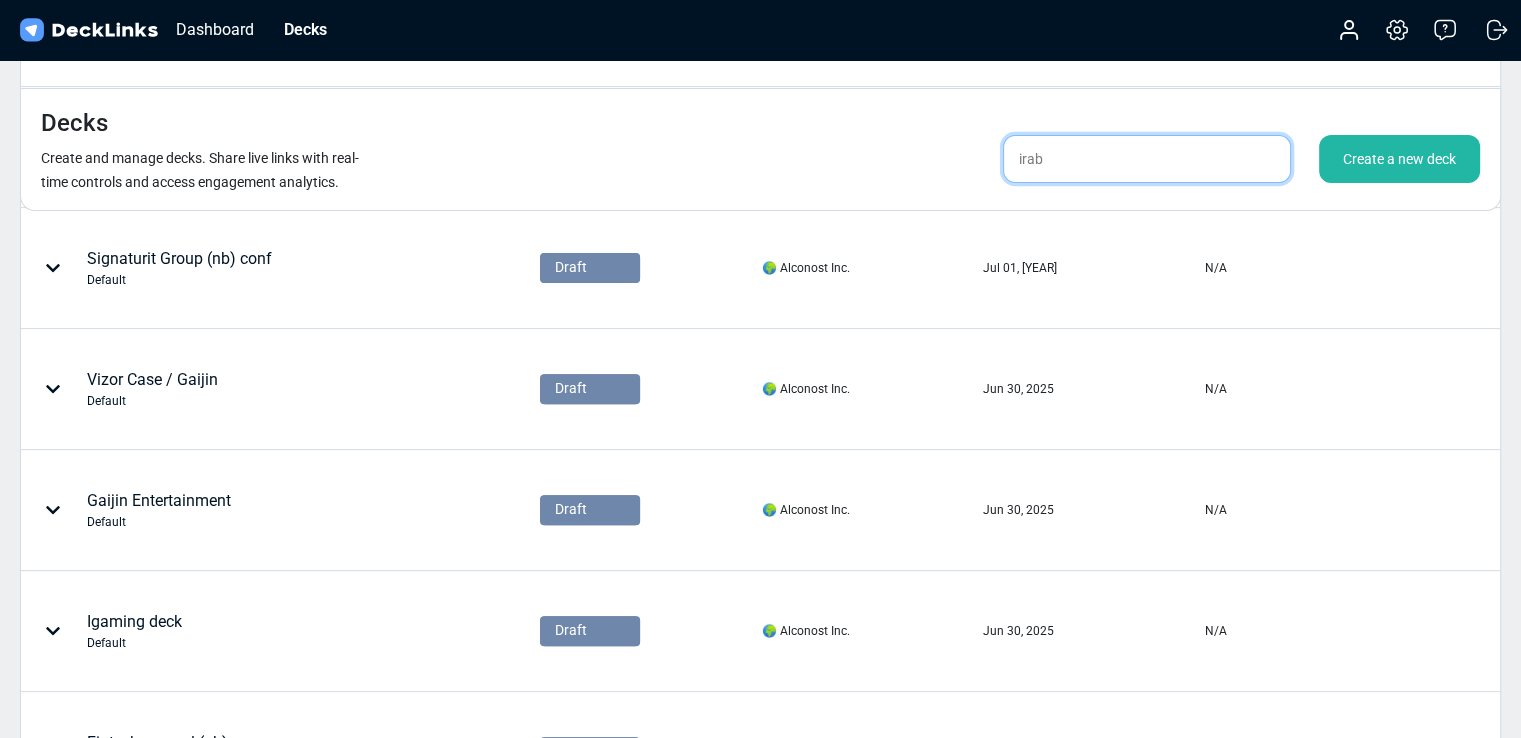 type on "irab" 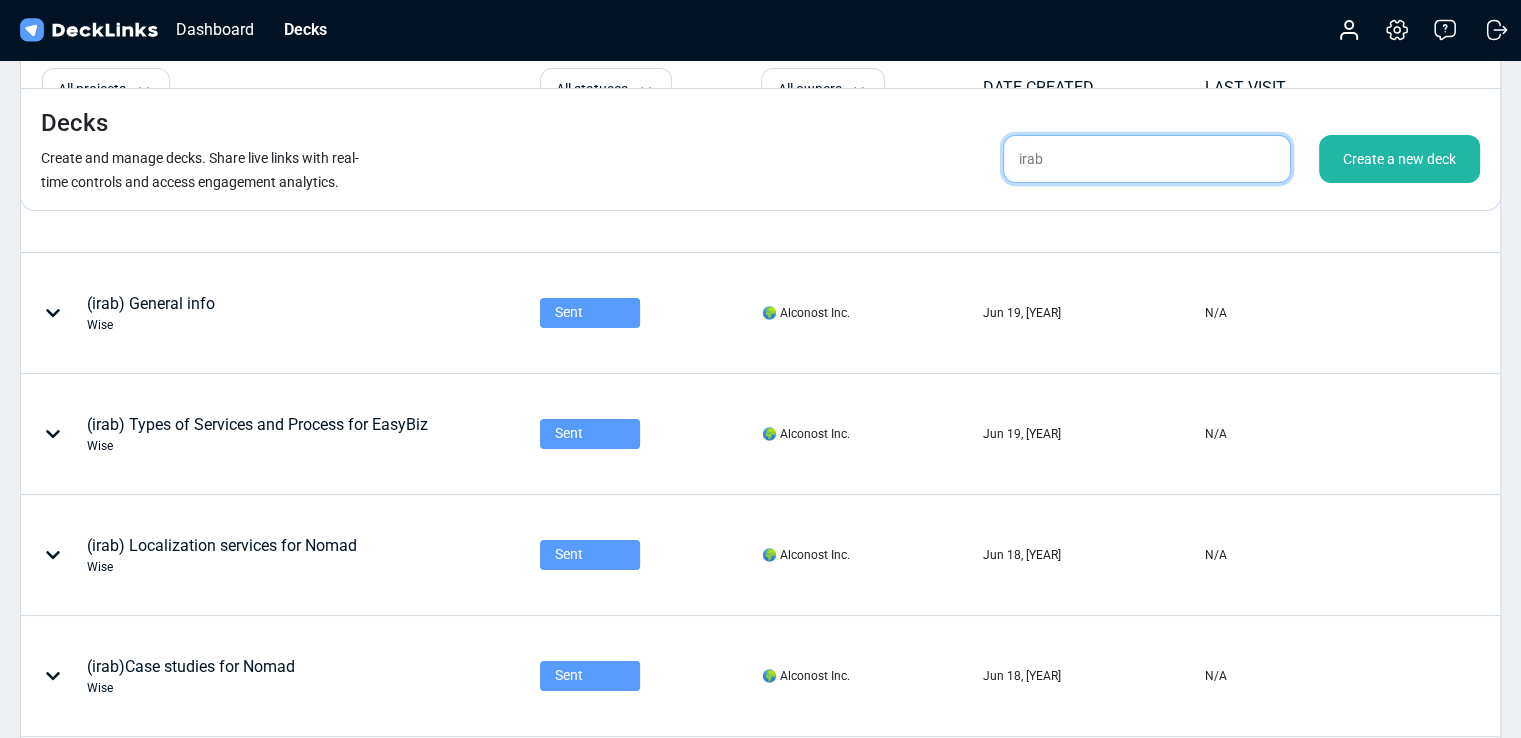 scroll, scrollTop: 200, scrollLeft: 0, axis: vertical 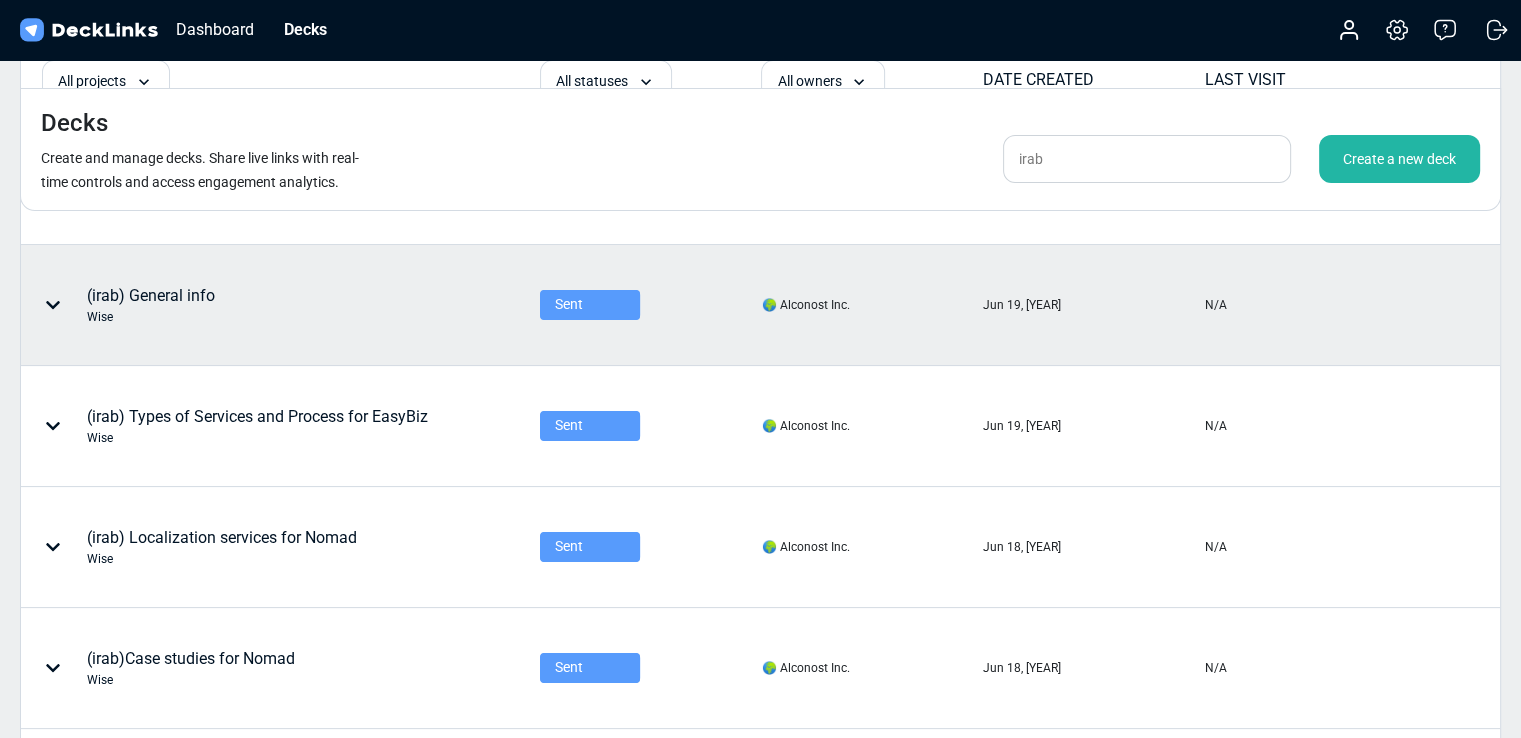 click on "(irab) General info Wise" at bounding box center [174, 184] 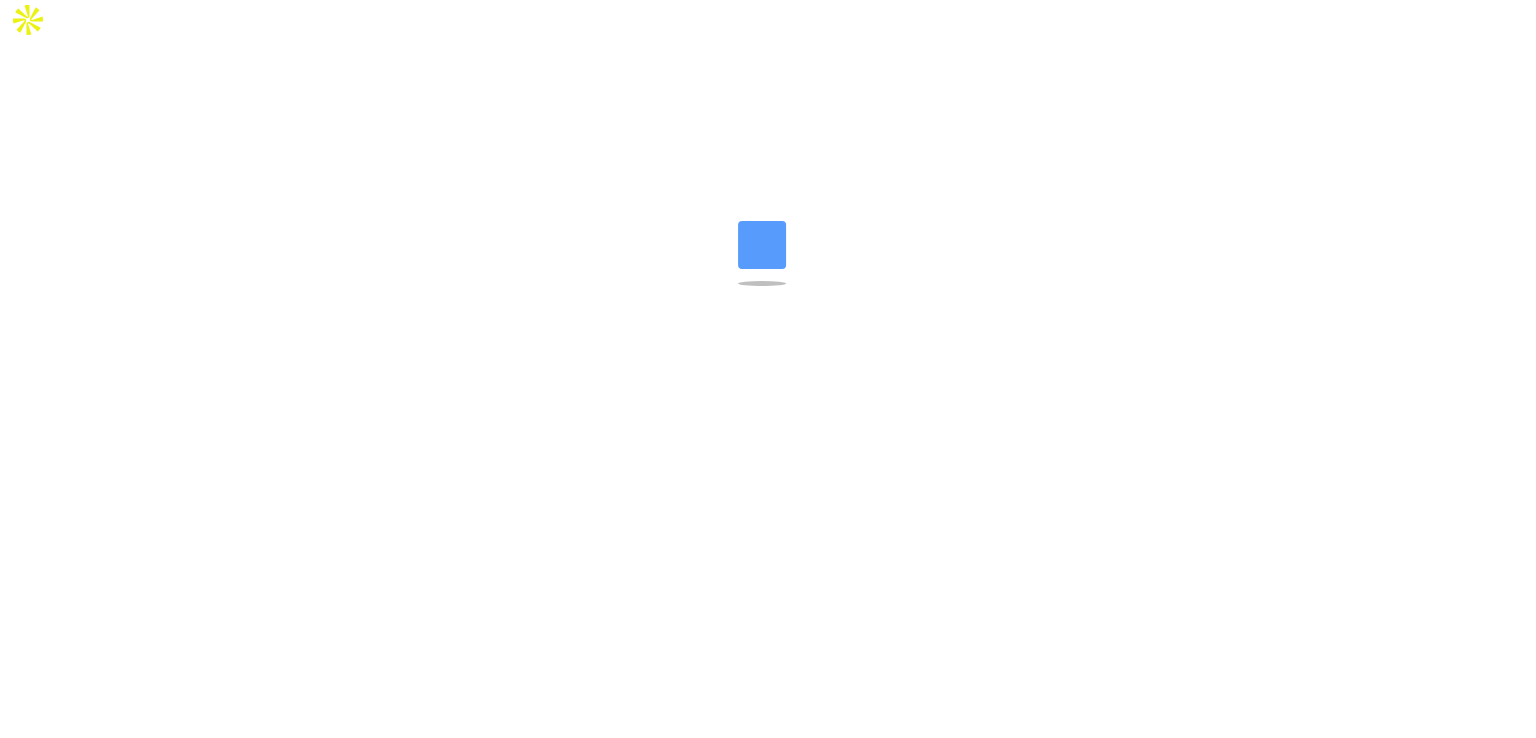 scroll, scrollTop: 0, scrollLeft: 0, axis: both 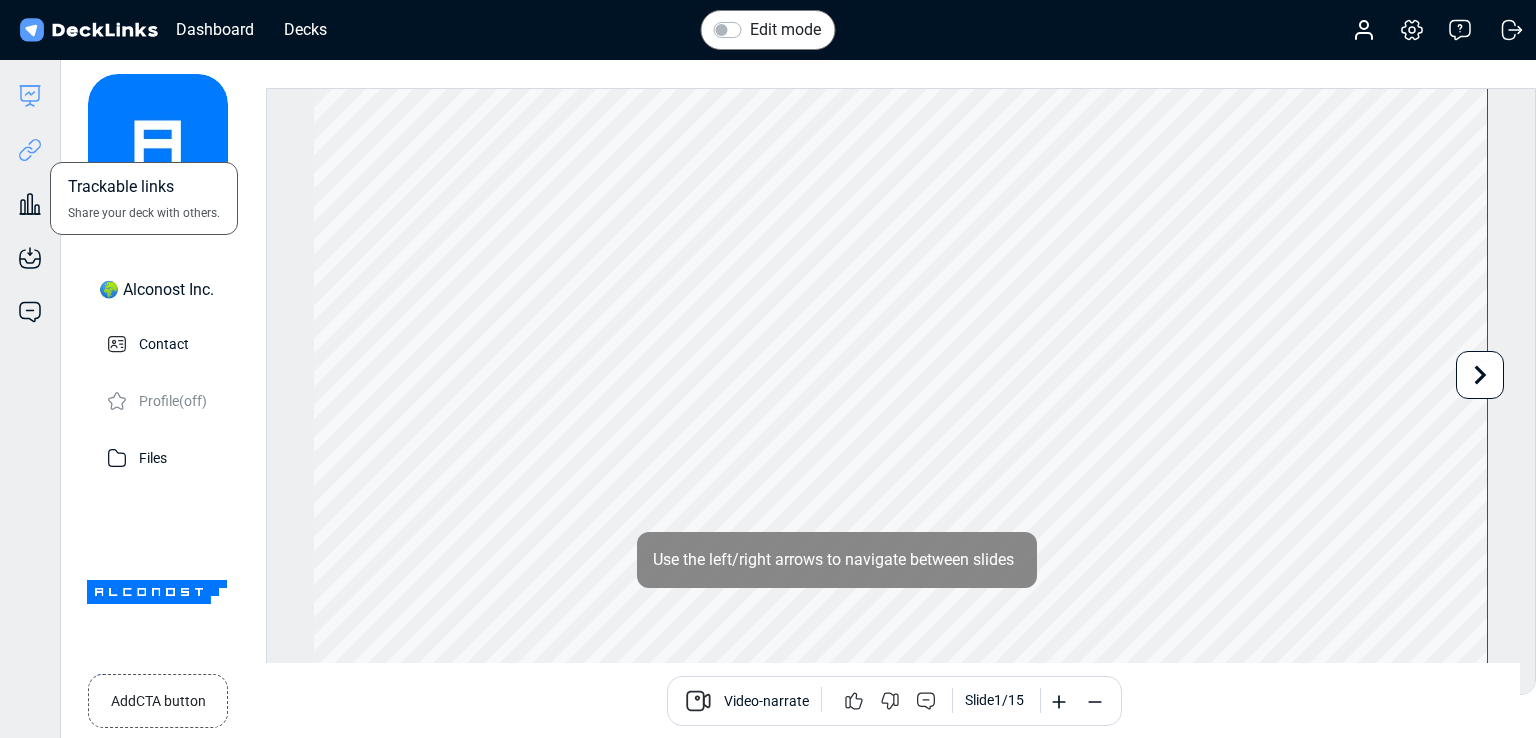 click at bounding box center (34, 146) 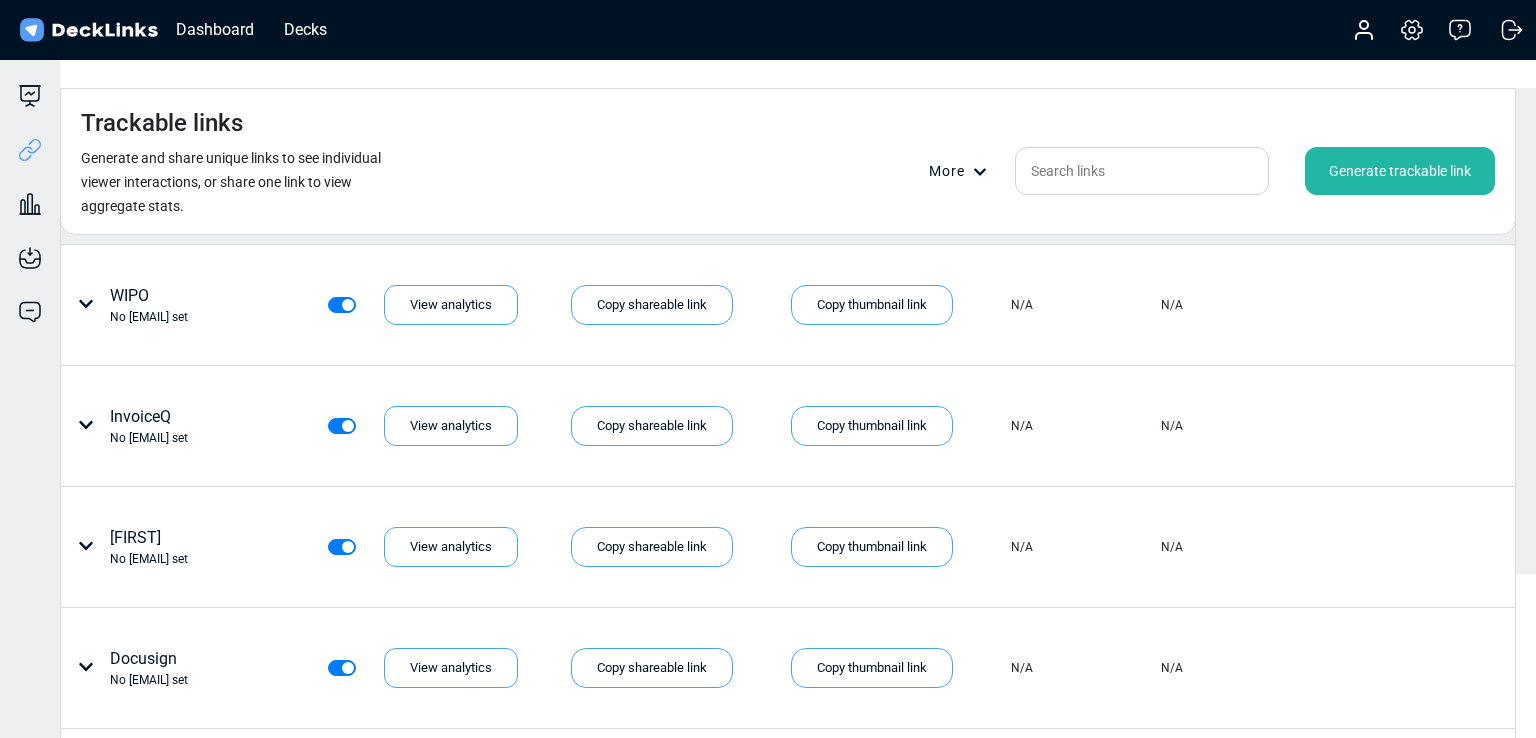 scroll, scrollTop: 194, scrollLeft: 0, axis: vertical 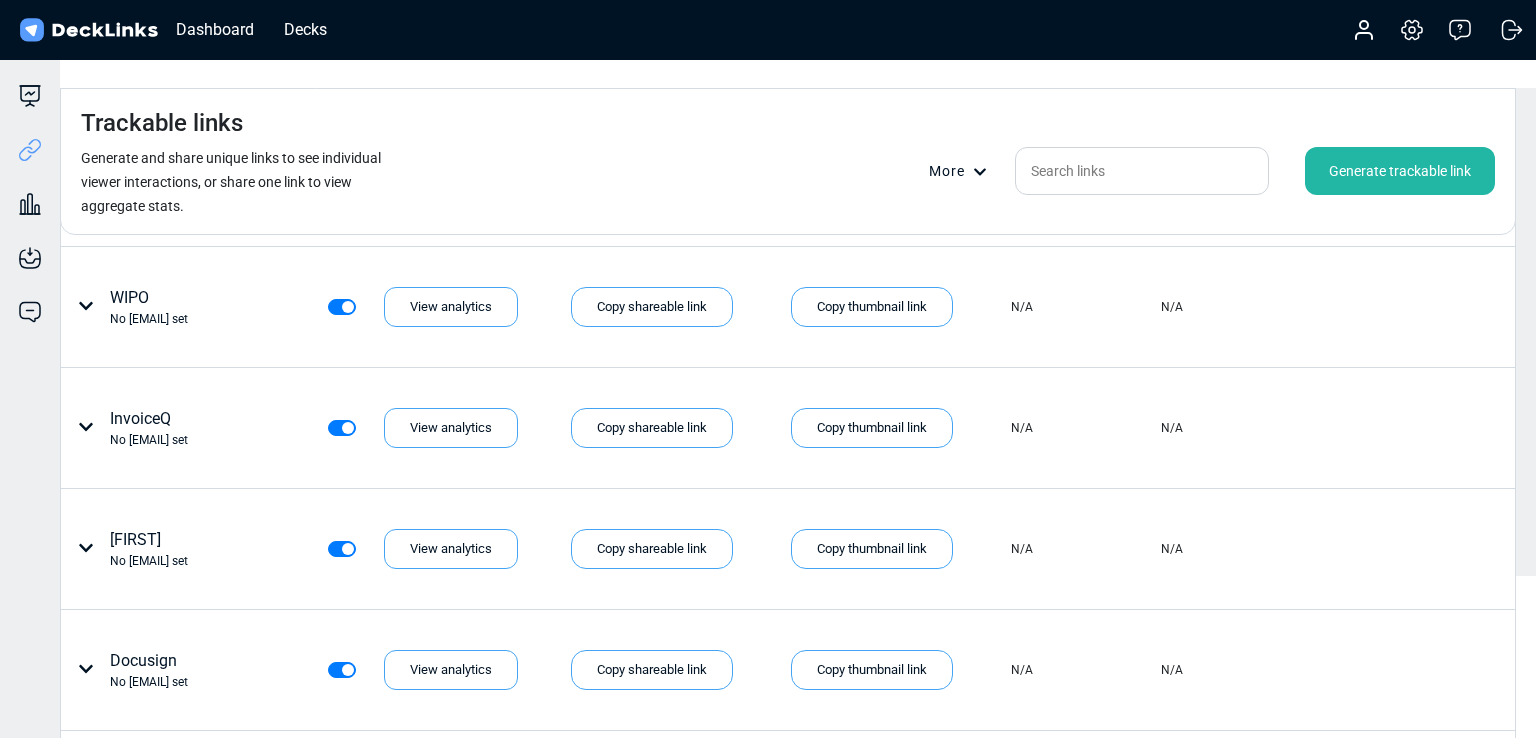 click on "Generate trackable link" at bounding box center [1400, 171] 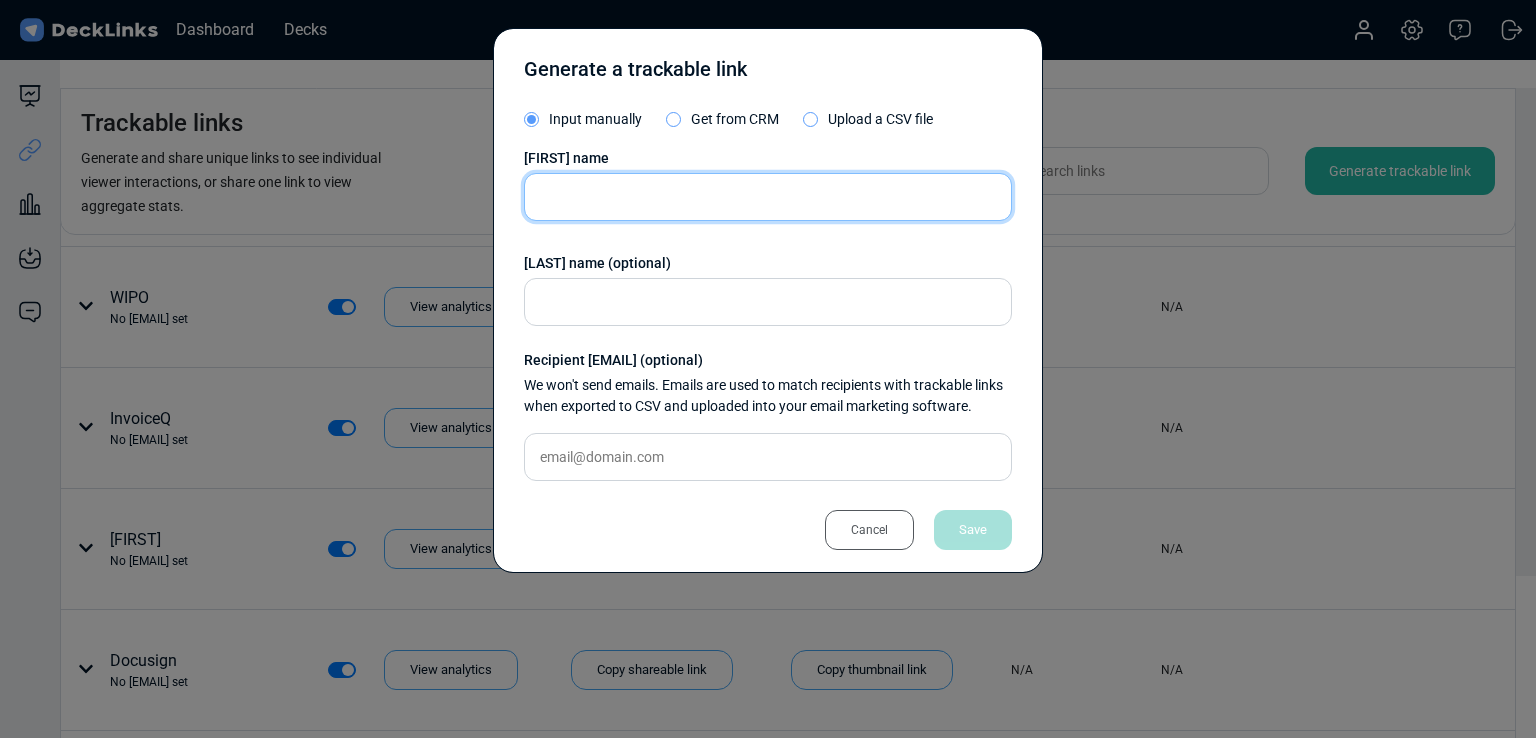 click at bounding box center [768, 197] 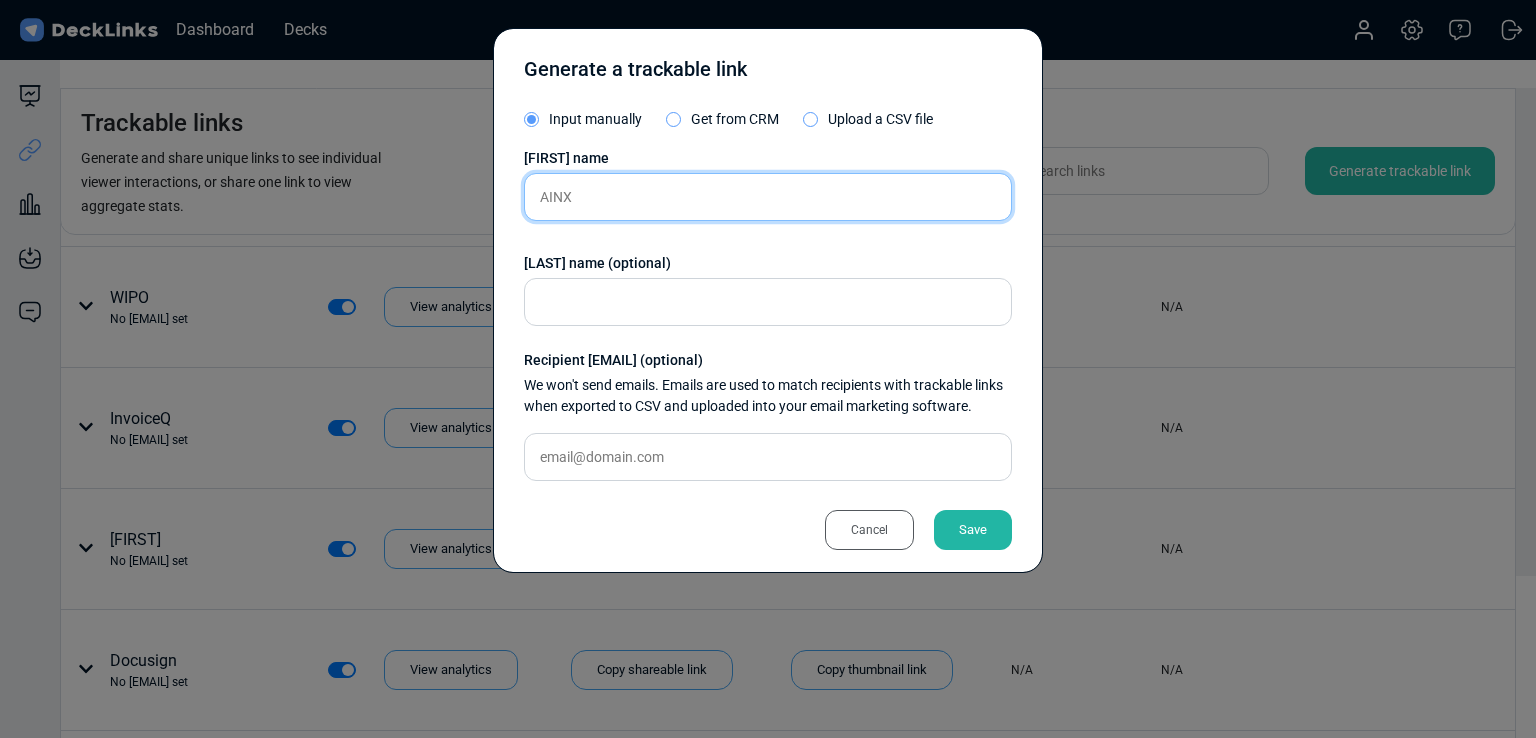 type on "AINX" 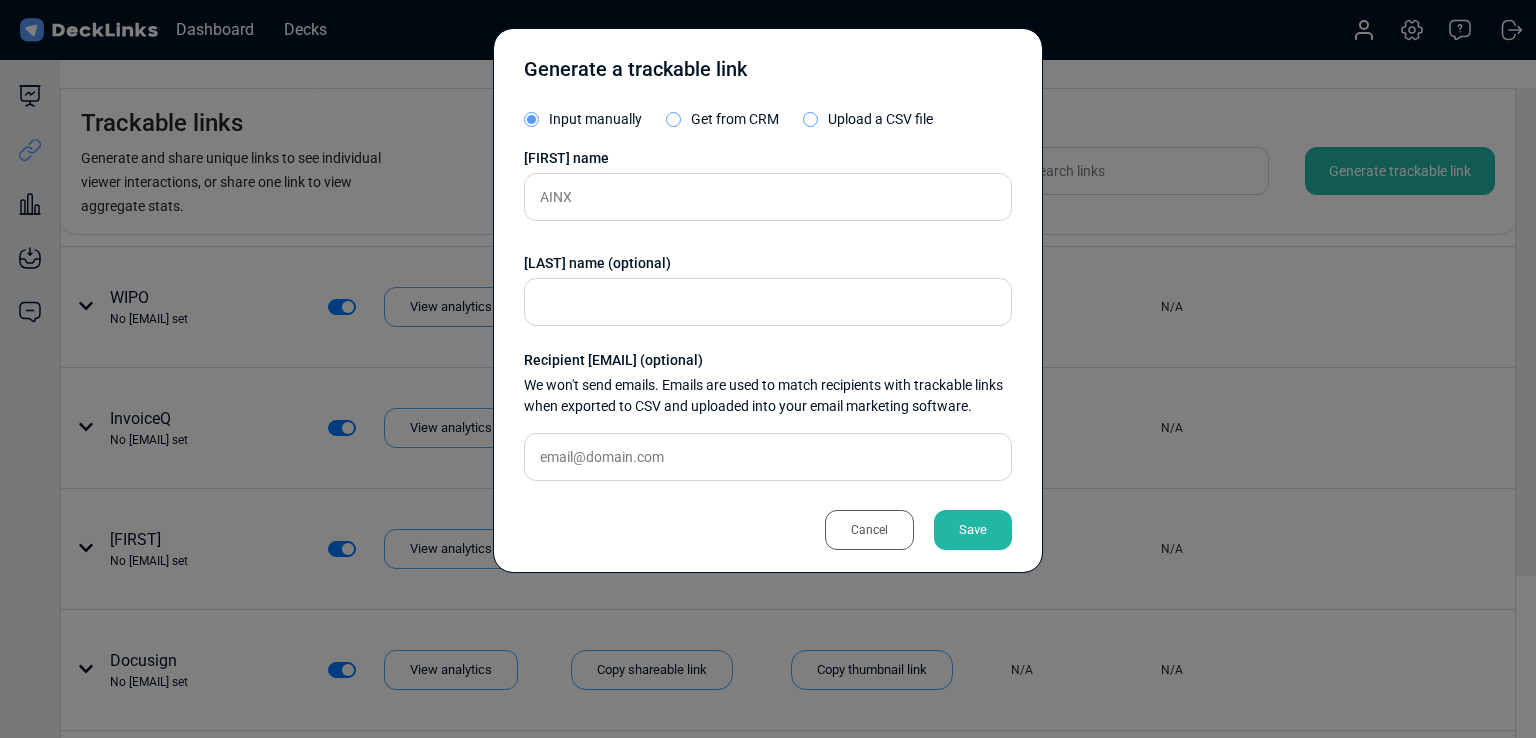click on "Save" at bounding box center (973, 530) 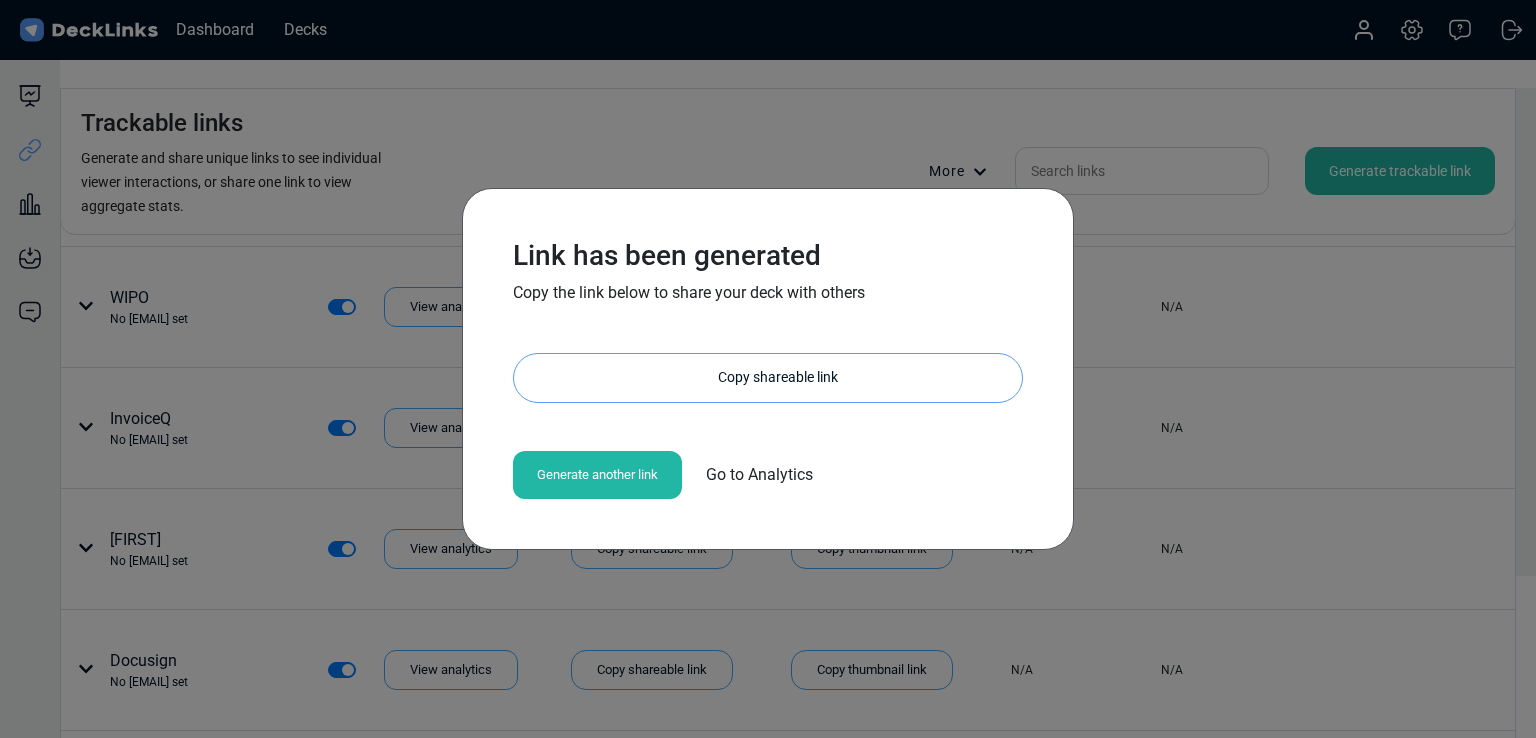 click on "Copy shareable link" at bounding box center (778, 378) 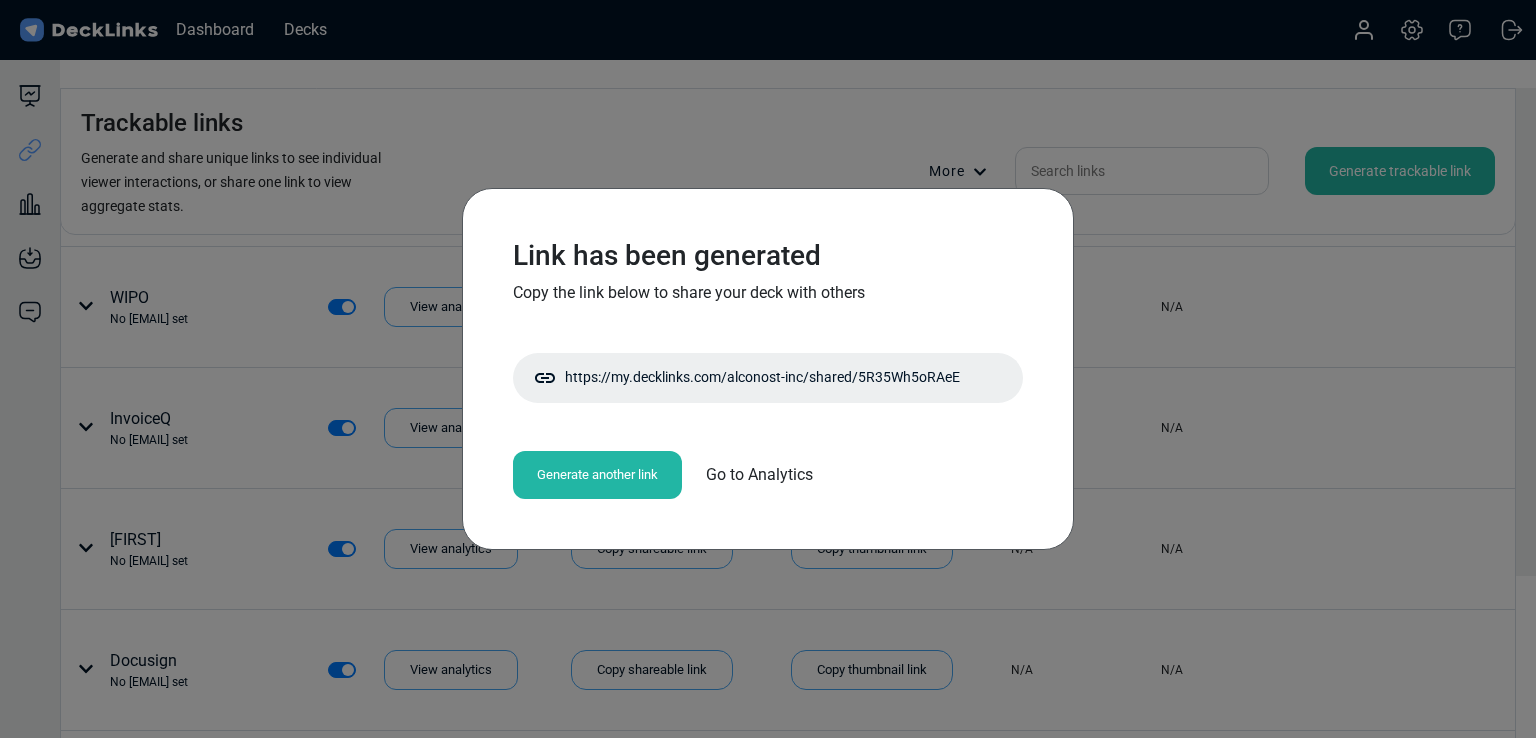 click on "Link has been generated Copy the link below to share your deck with others   https://my.decklinks.com/alconost-inc/shared/5R35Wh5oRAeE Copy shareable link Generate another link Go to Analytics" at bounding box center [768, 369] 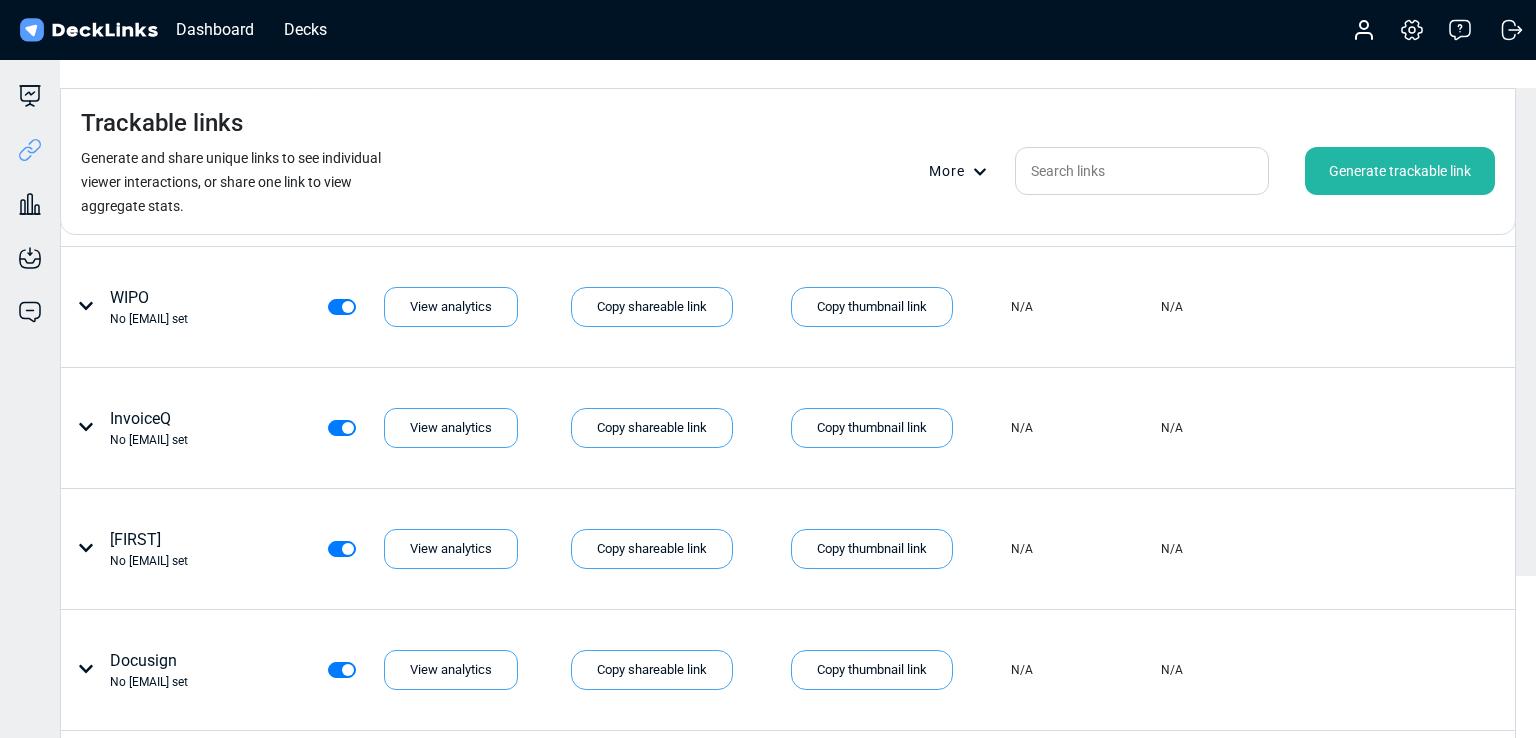 click on "Generate trackable link" at bounding box center [1400, 171] 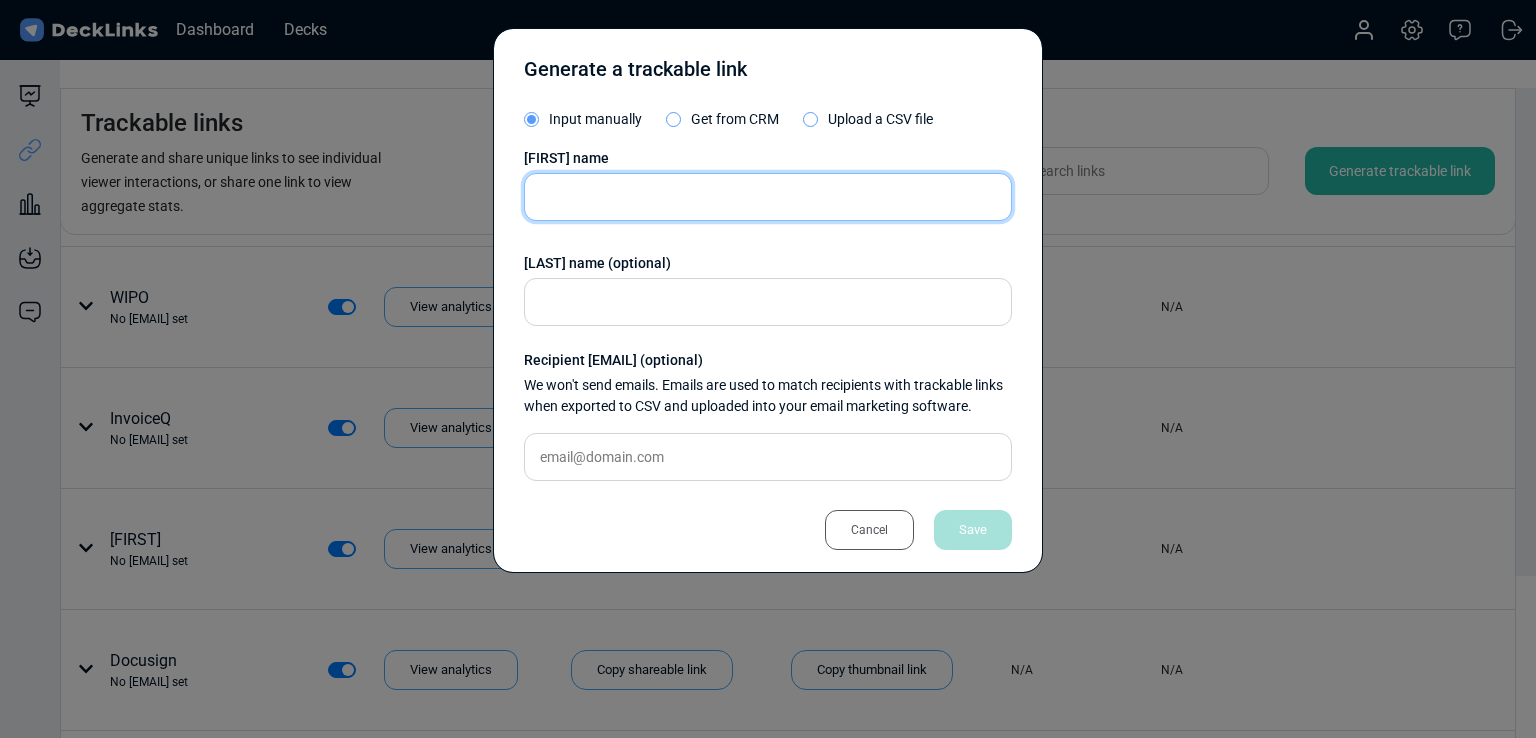 click at bounding box center [768, 197] 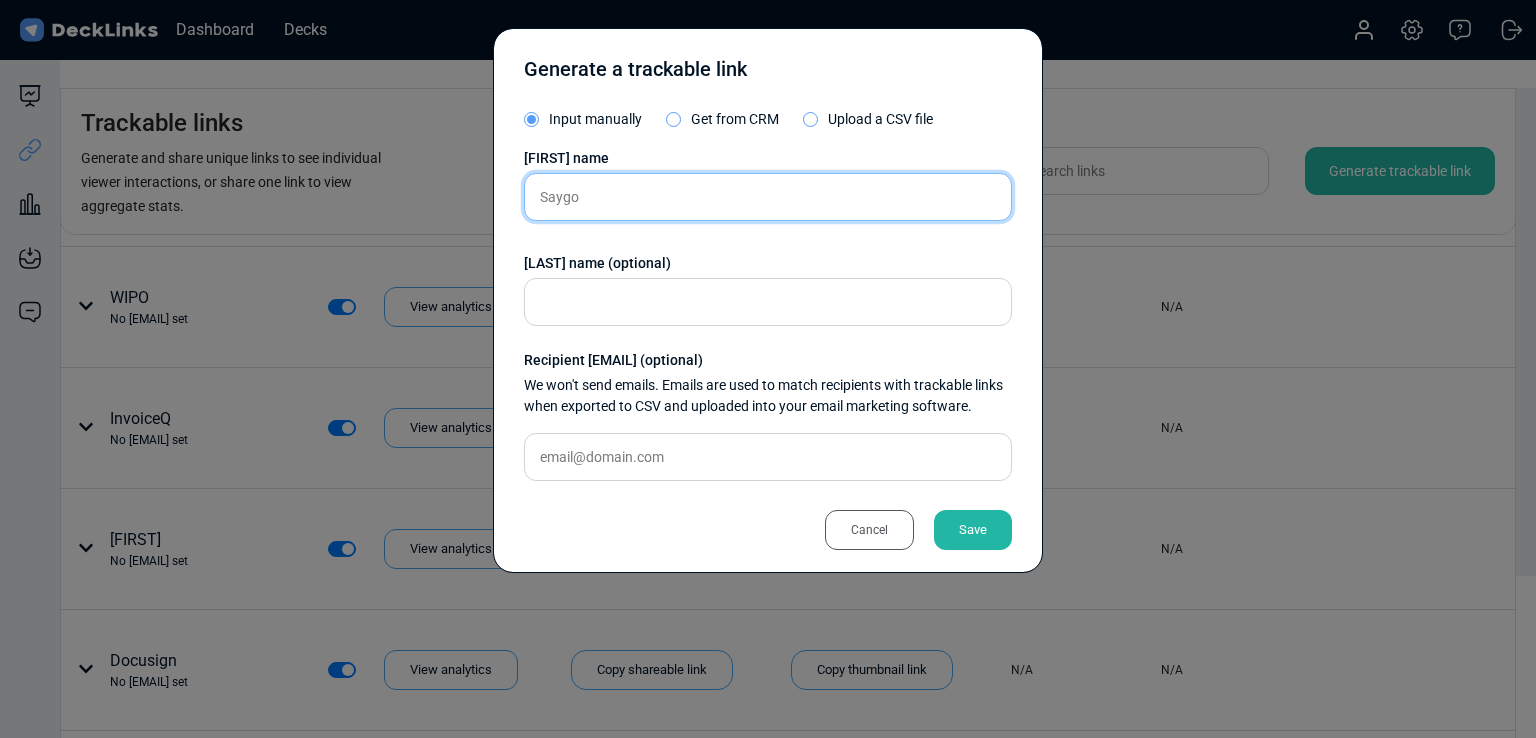 type on "Saygo" 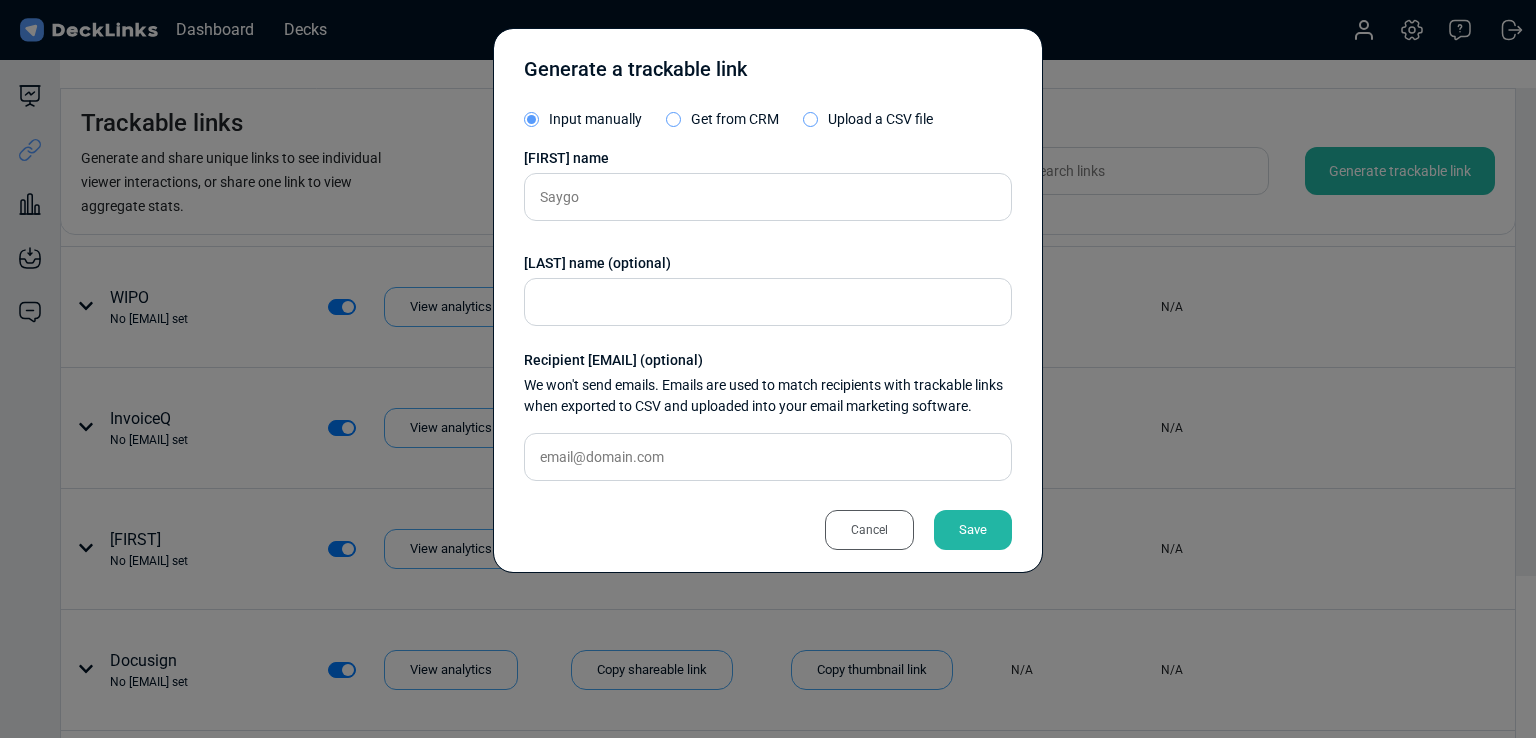 click on "Save" at bounding box center (973, 530) 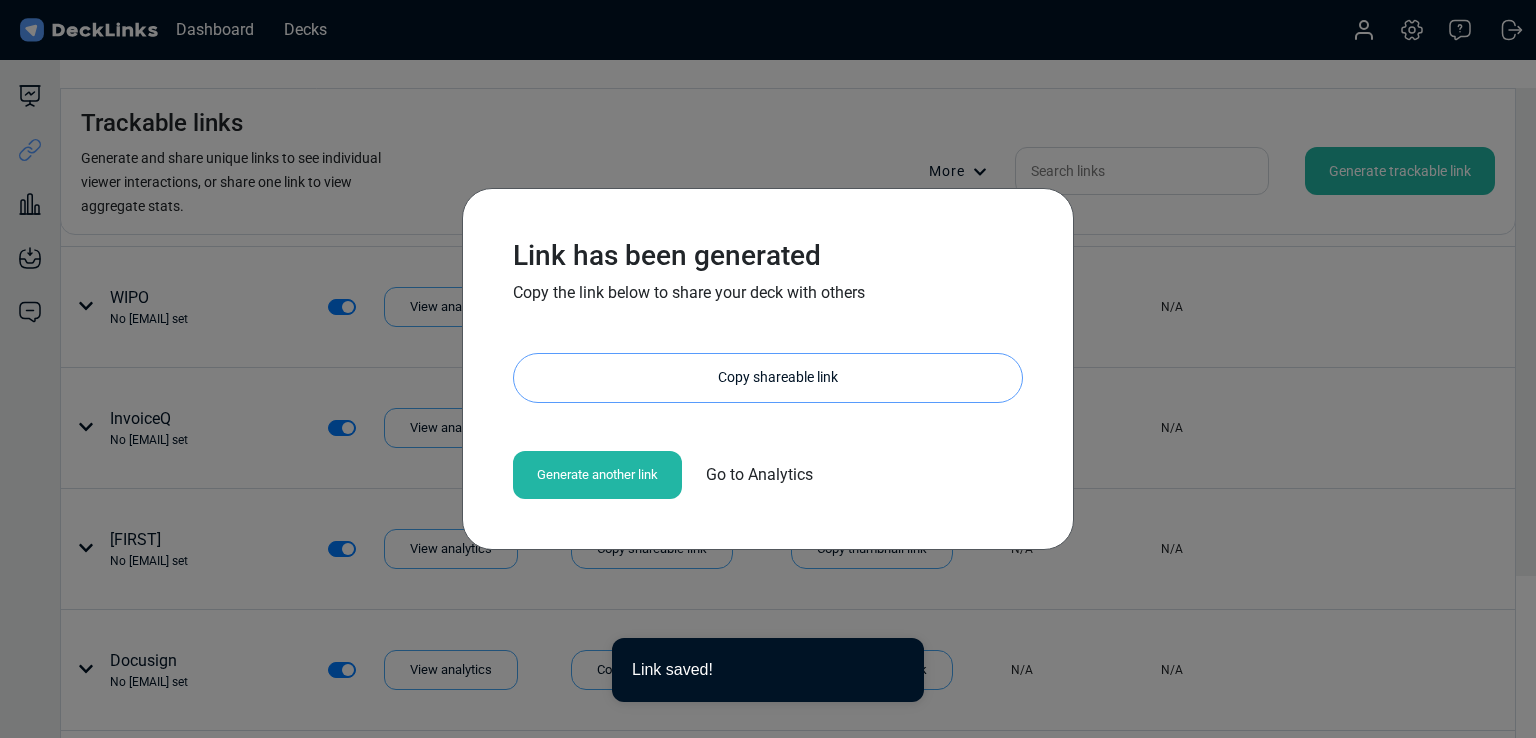click on "Copy shareable link" at bounding box center (778, 378) 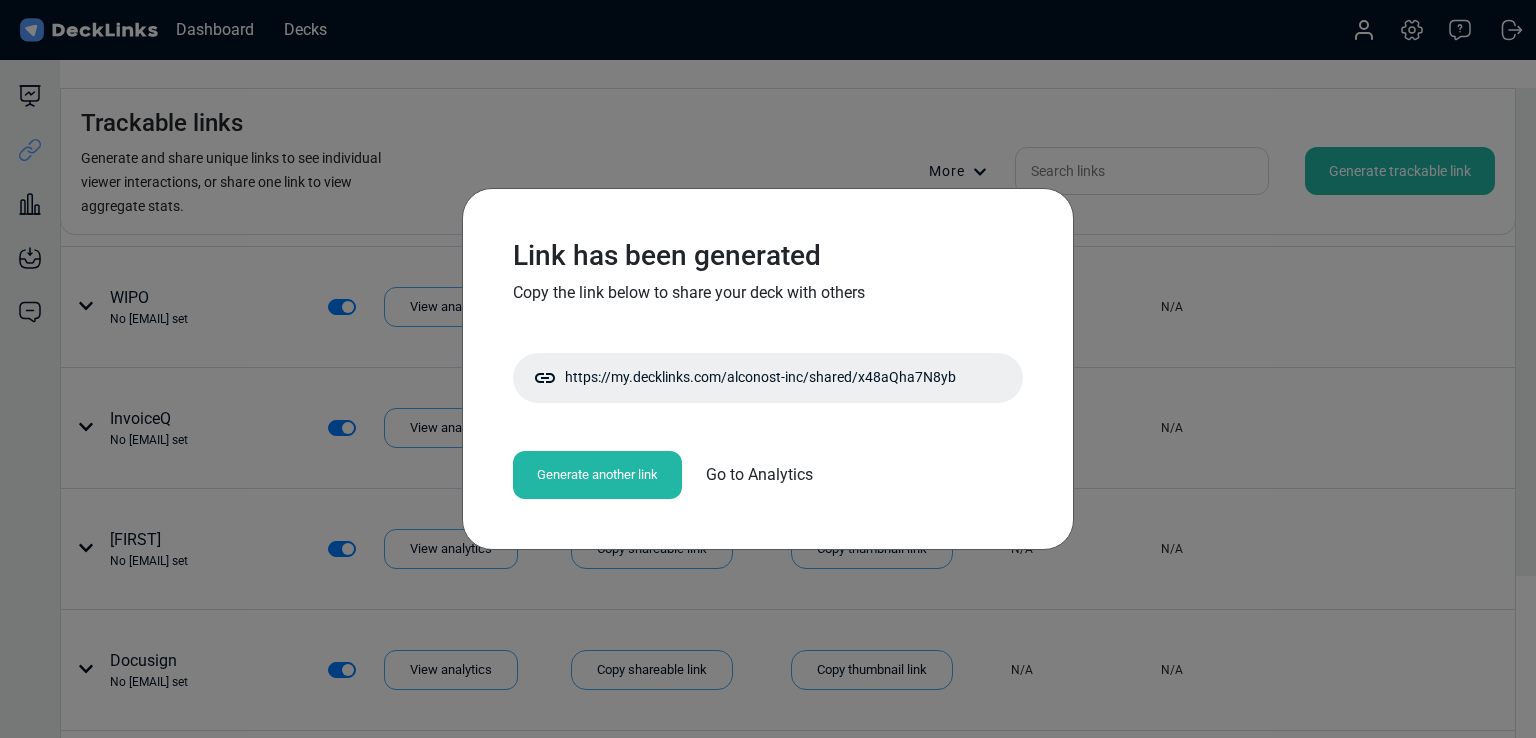 click on "Link has been generated Copy the link below to share your deck with others   https://my.decklinks.com/alconost-inc/shared/x48aQha7N8yb Copy shareable link Generate another link Go to Analytics" at bounding box center [768, 369] 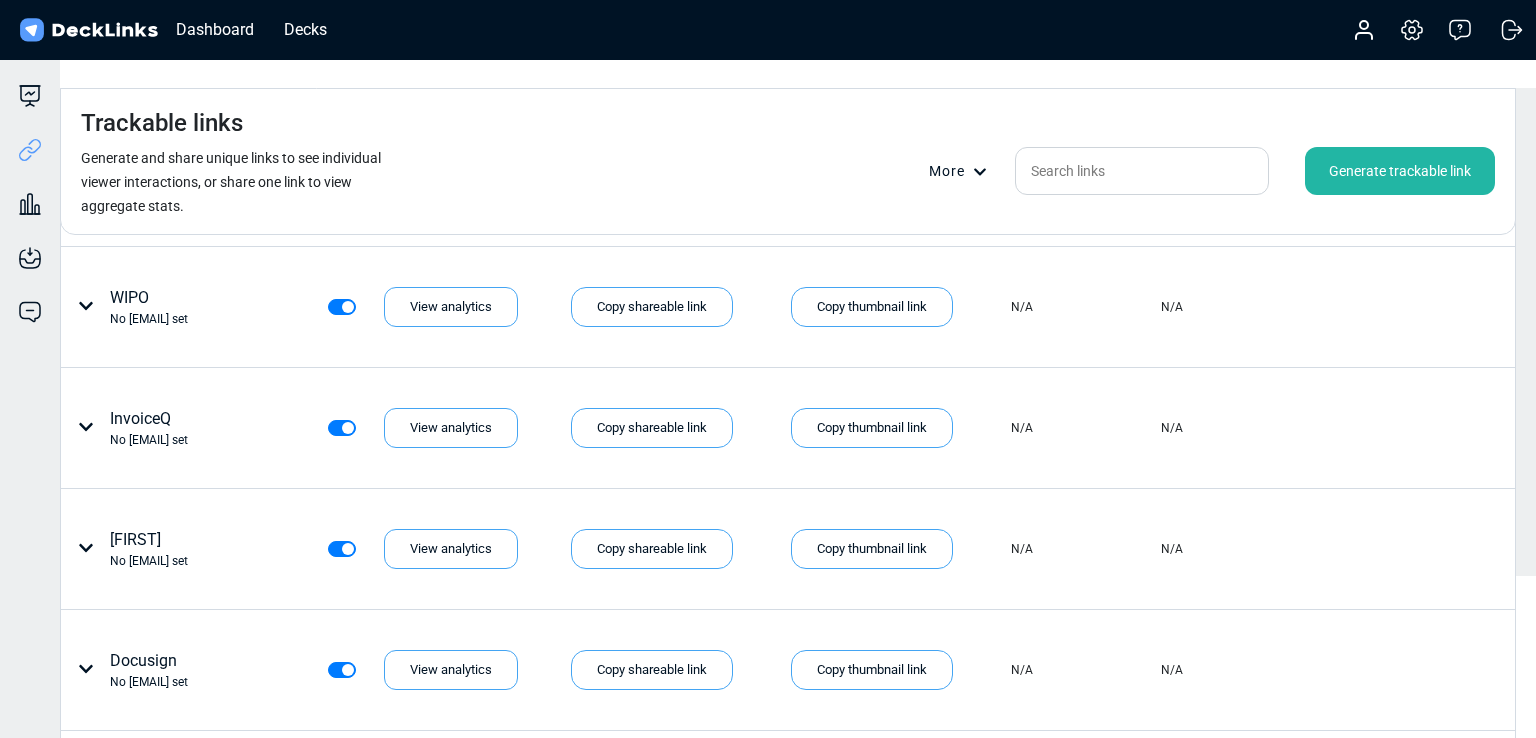 click on "Generate trackable link" at bounding box center (1400, 171) 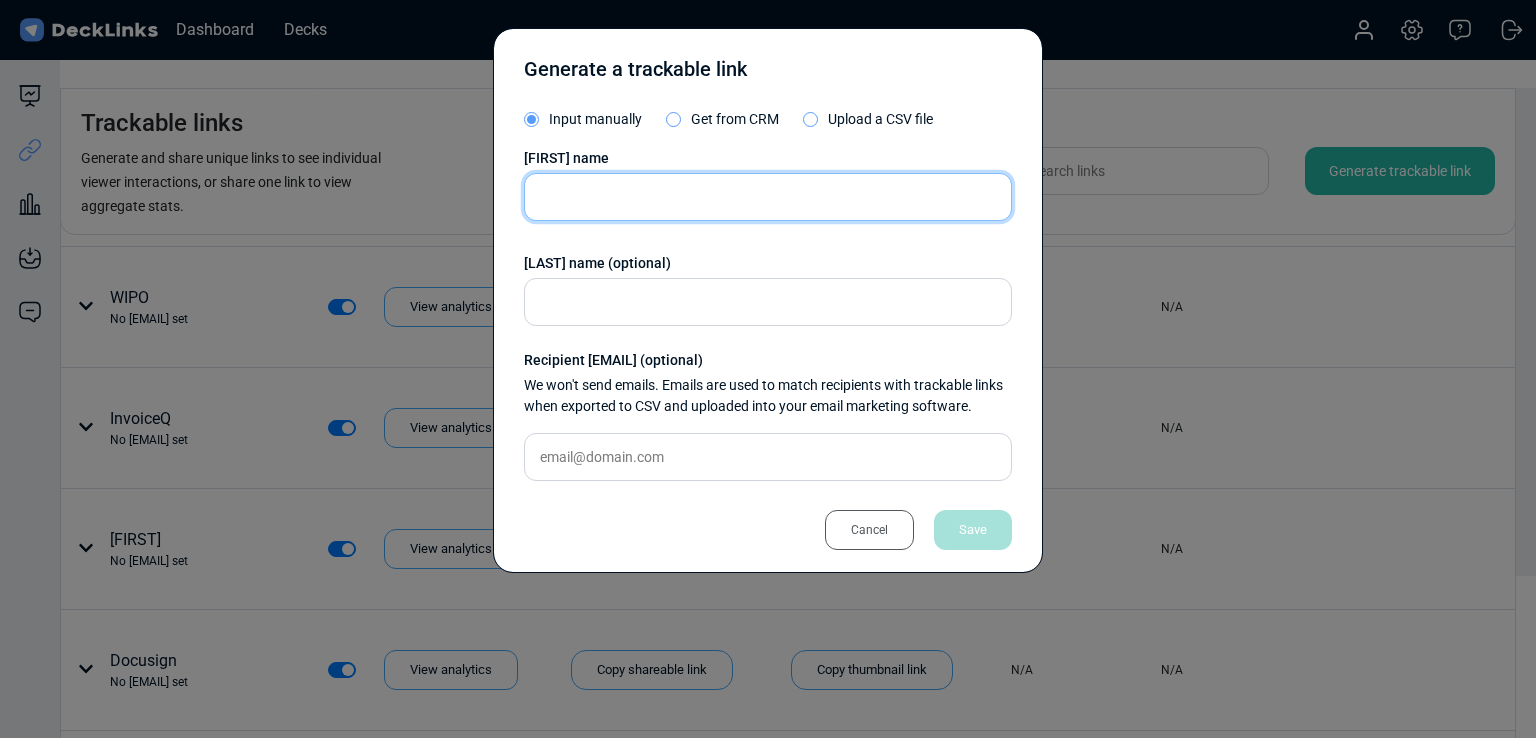 click at bounding box center [768, 197] 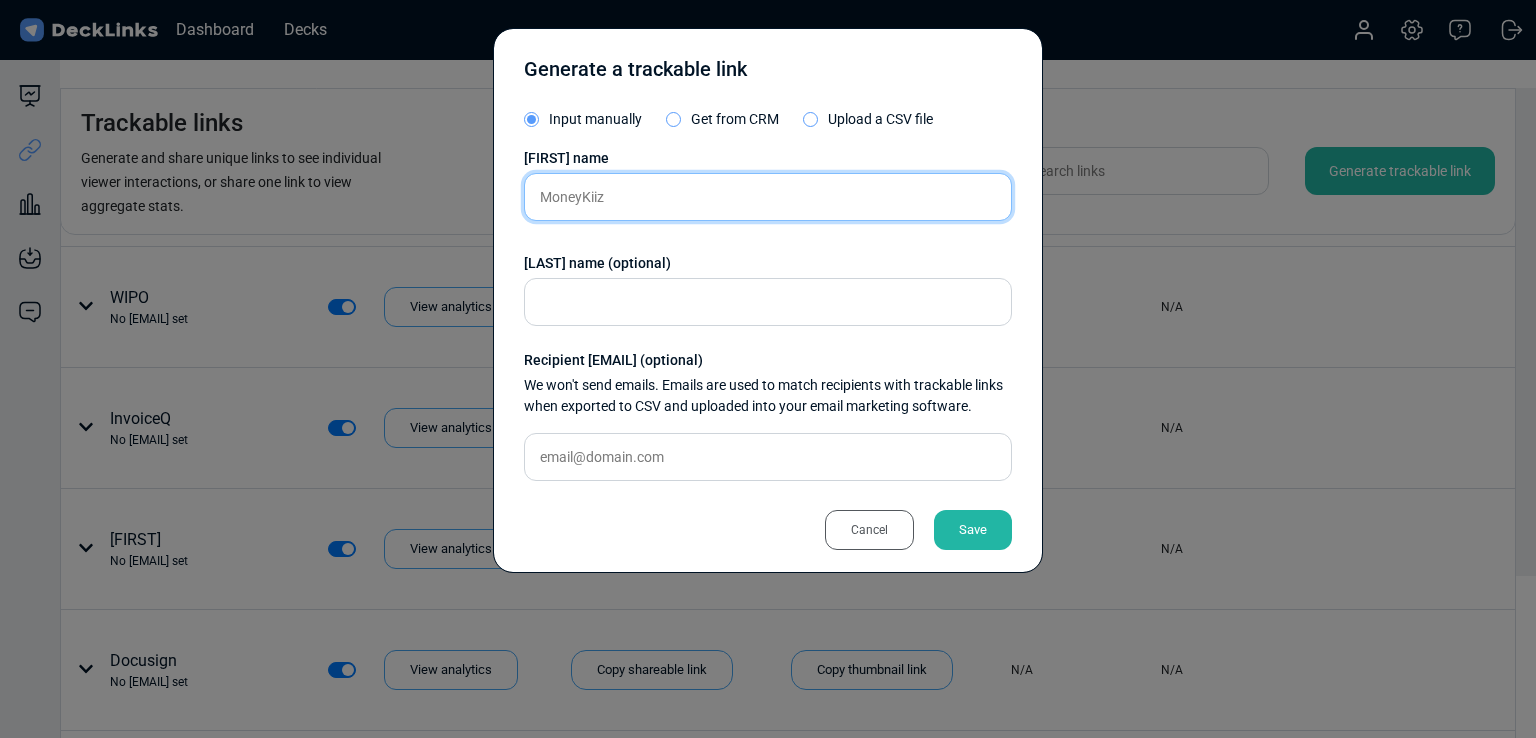 type on "MoneyKiiz" 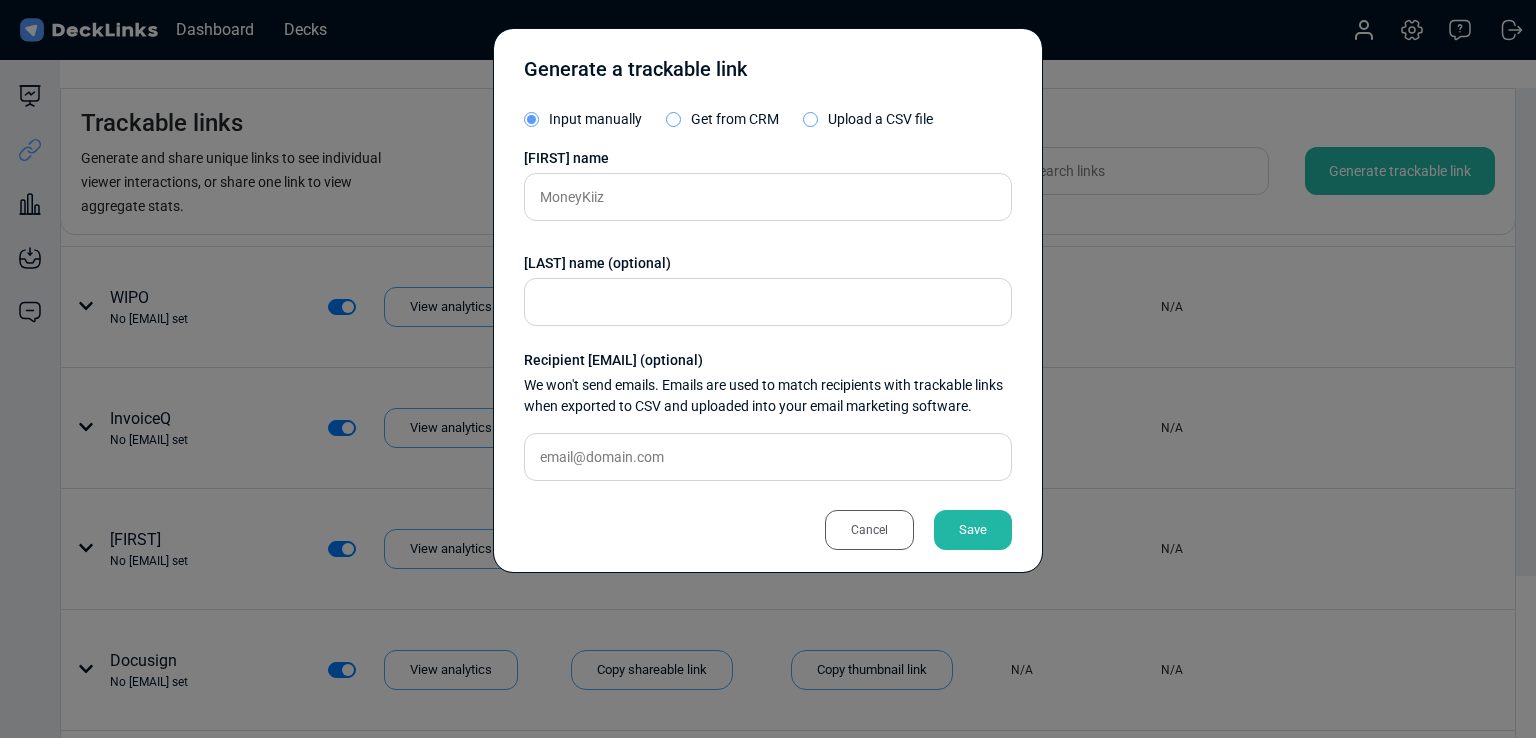 click on "Save" at bounding box center [973, 530] 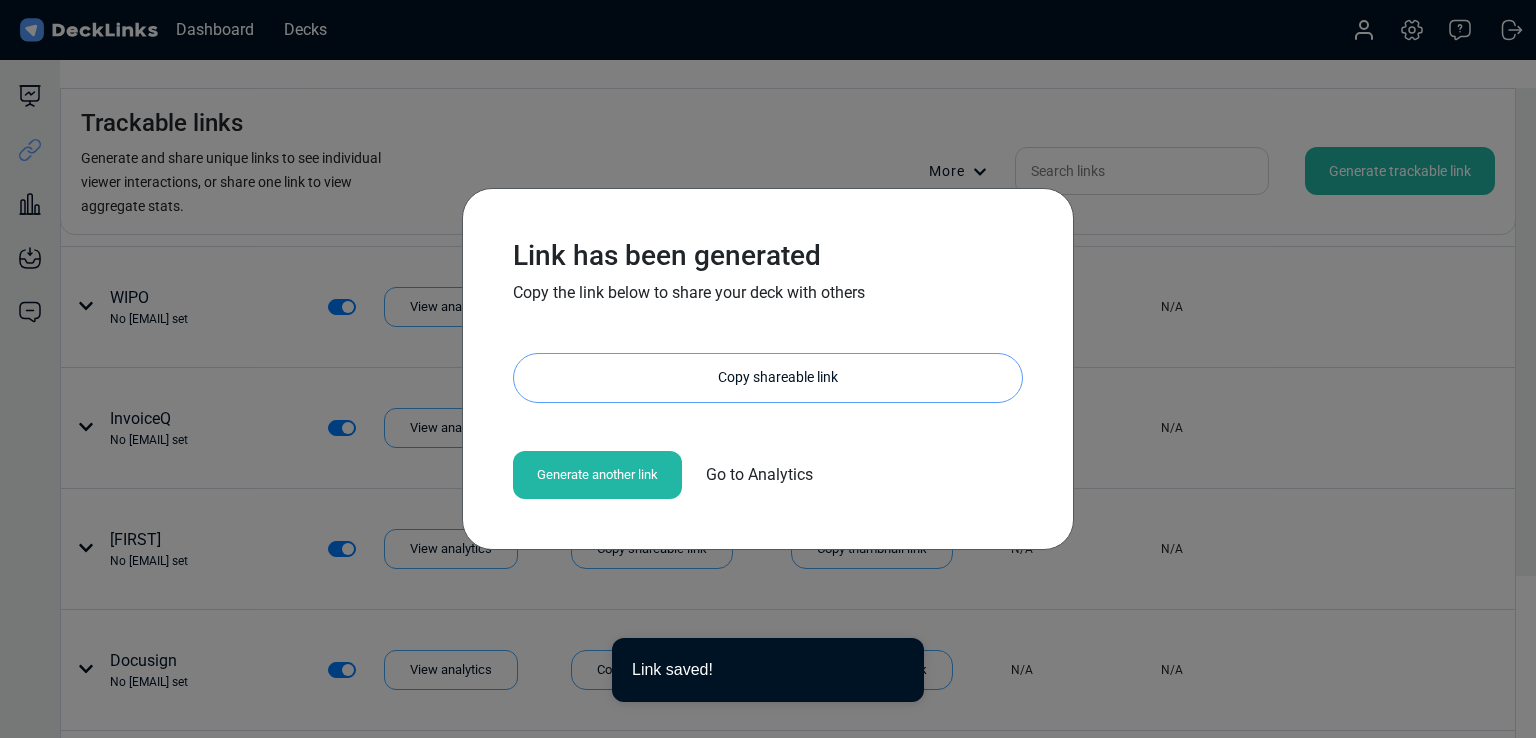 click on "Copy shareable link" at bounding box center (778, 378) 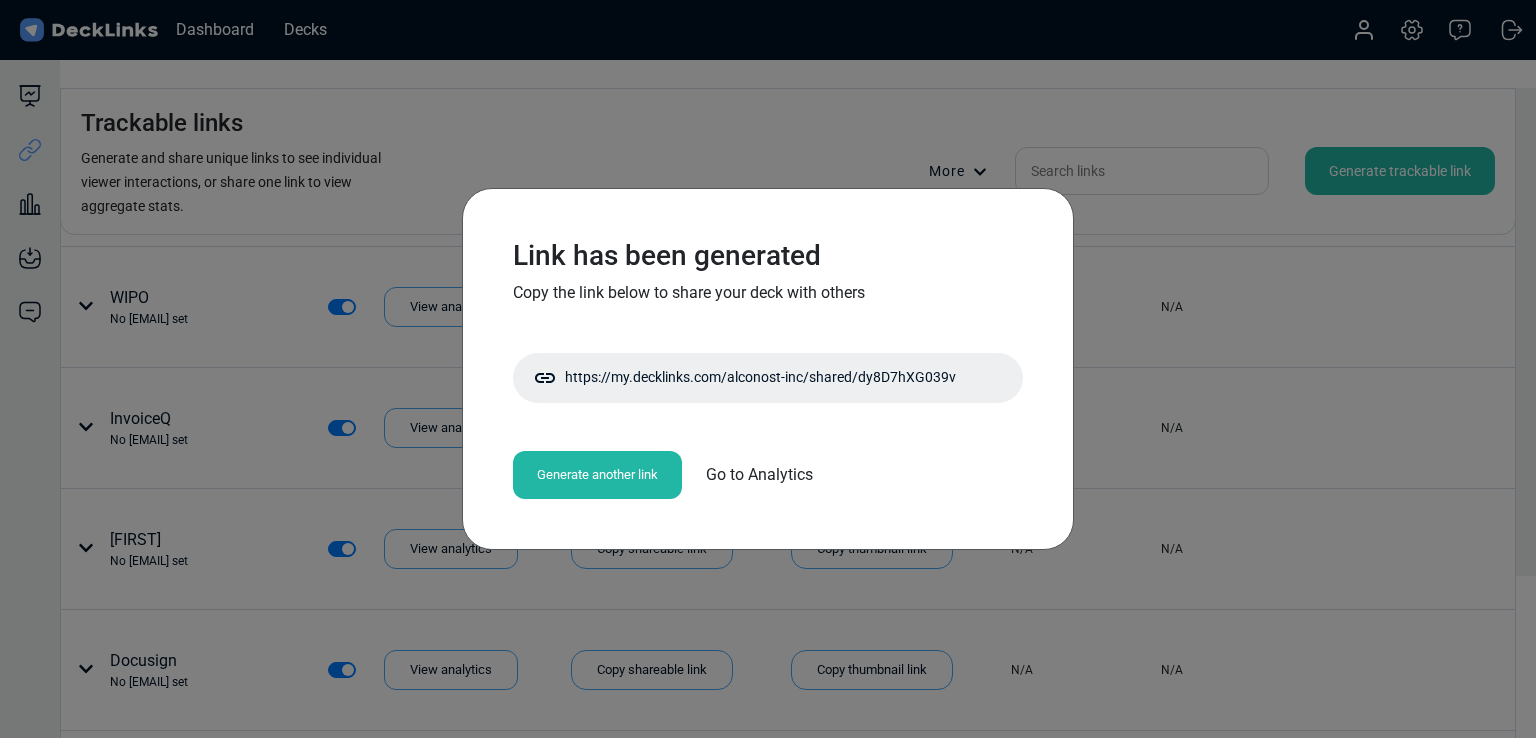 click on "Link has been generated Copy the link below to share your deck with others   https://my.decklinks.com/alconost-inc/shared/dy8D7hXG039v Copy shareable link Generate another link Go to Analytics" at bounding box center (768, 369) 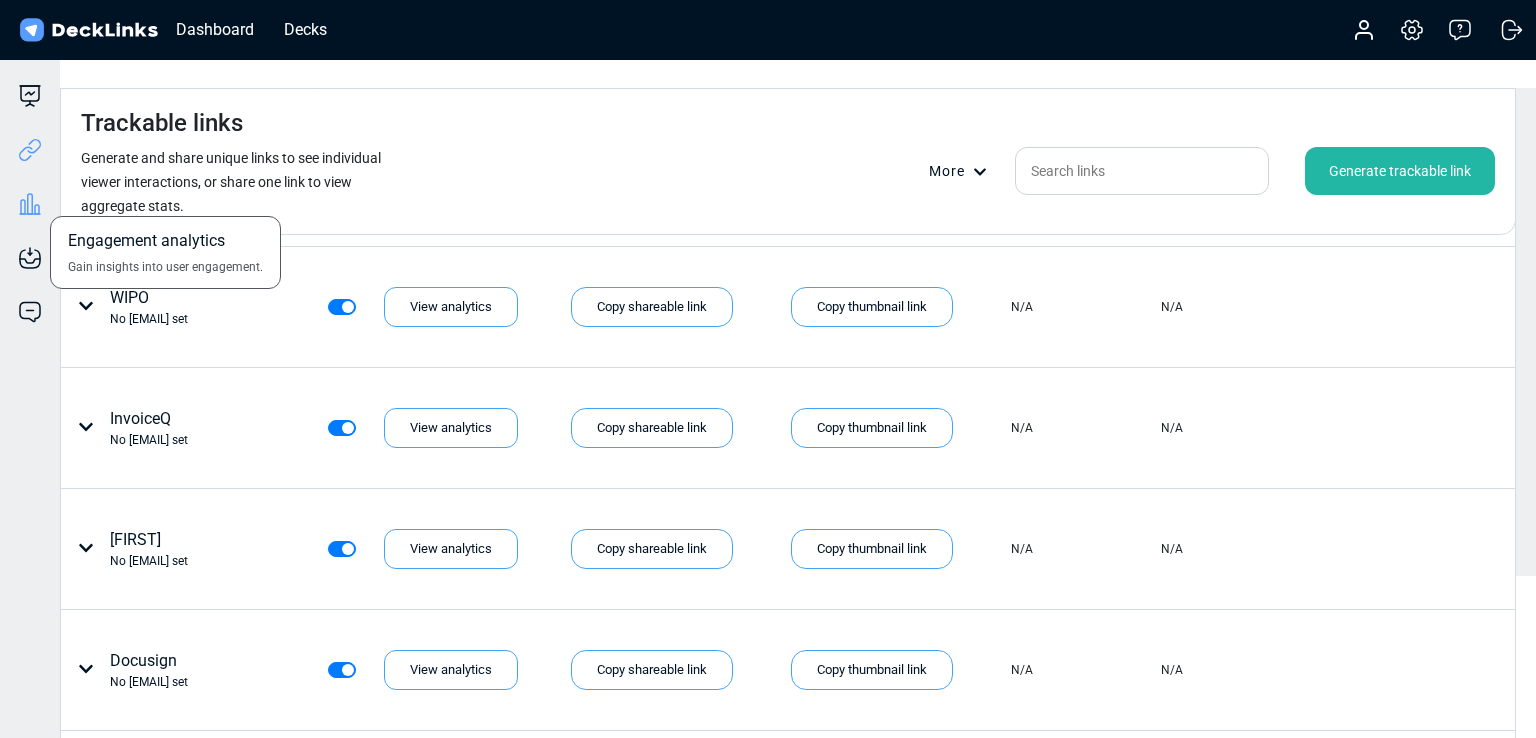 click at bounding box center (30, 96) 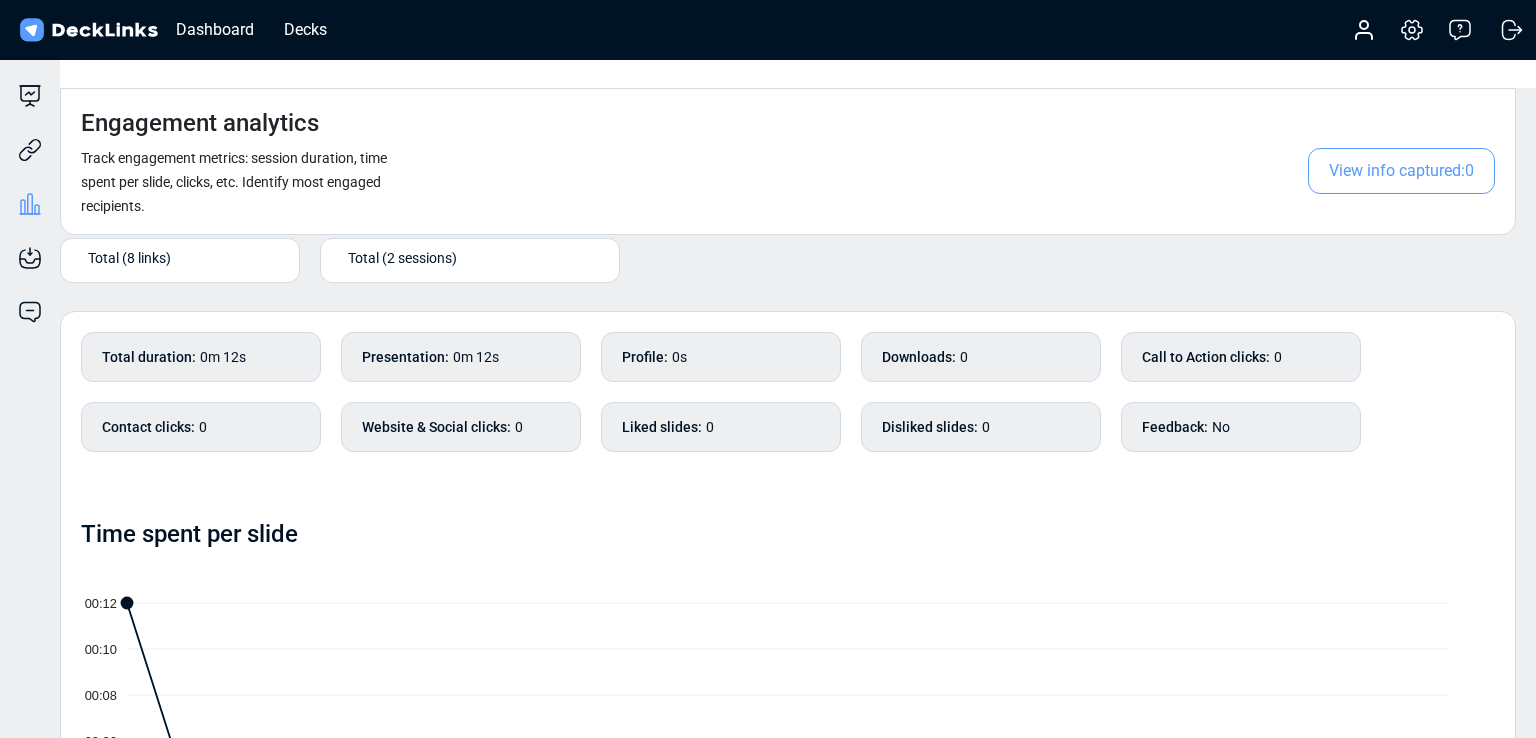 click on "Total (2 sessions)" at bounding box center [402, 257] 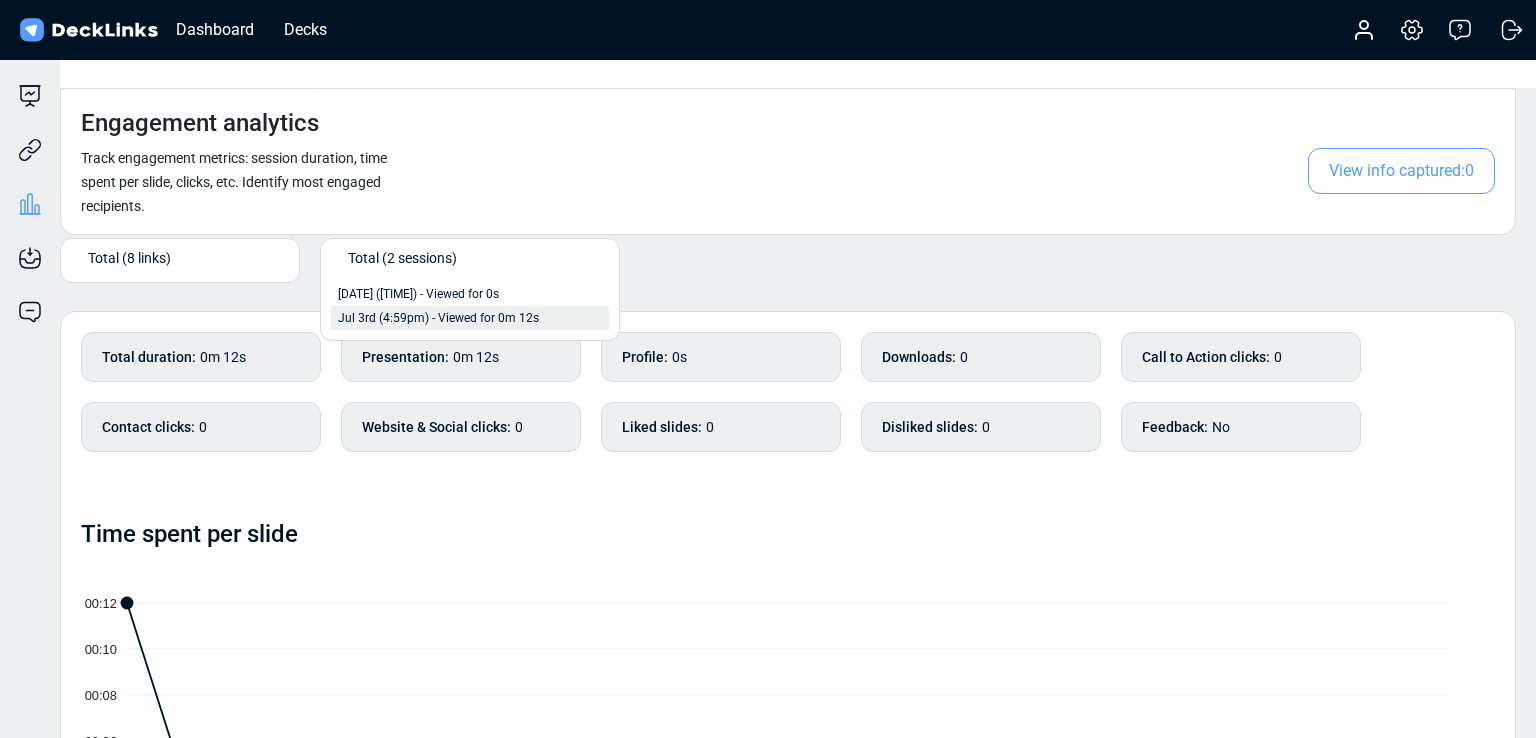 click on "Jul 3rd (4:59pm) - Viewed for 0m 12s" at bounding box center [438, 318] 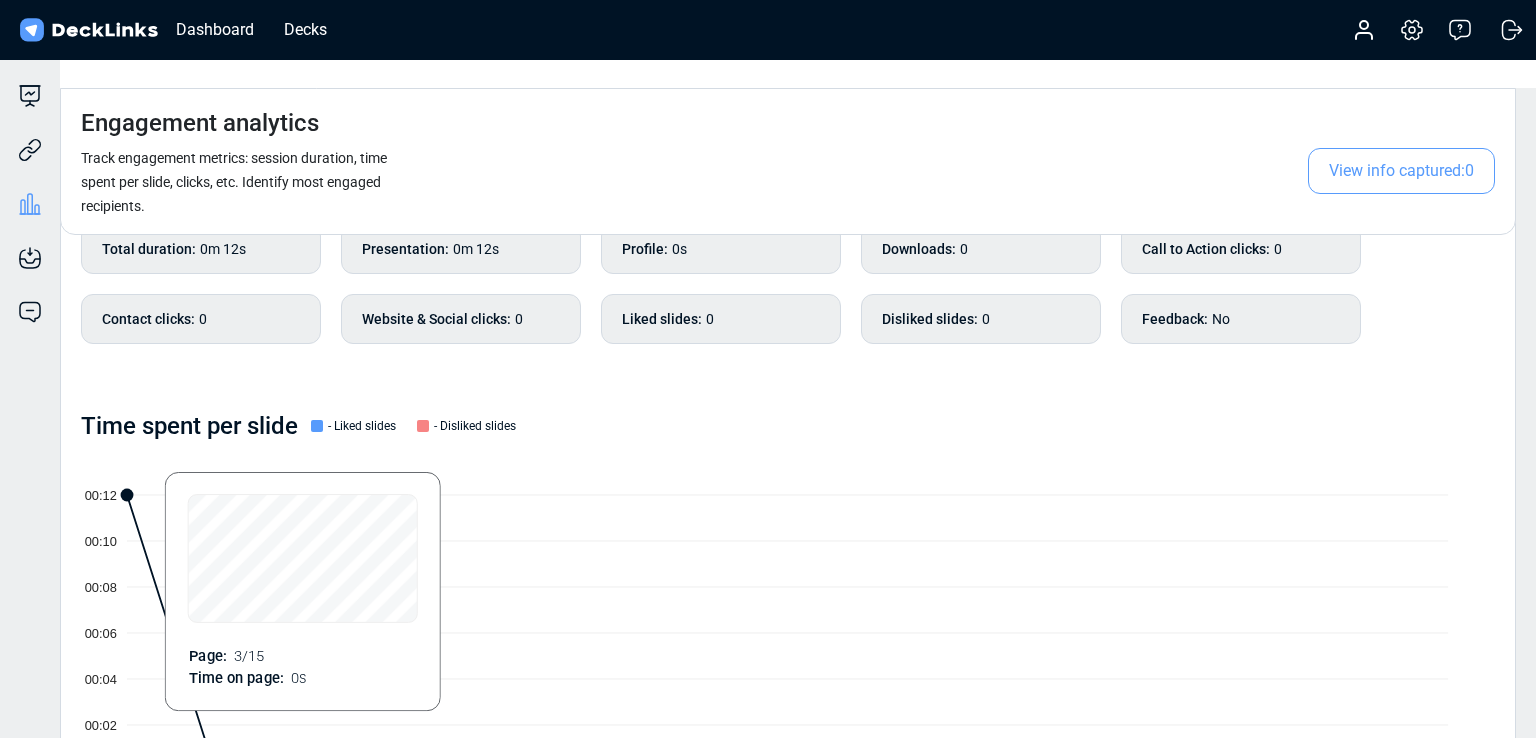 scroll, scrollTop: 0, scrollLeft: 0, axis: both 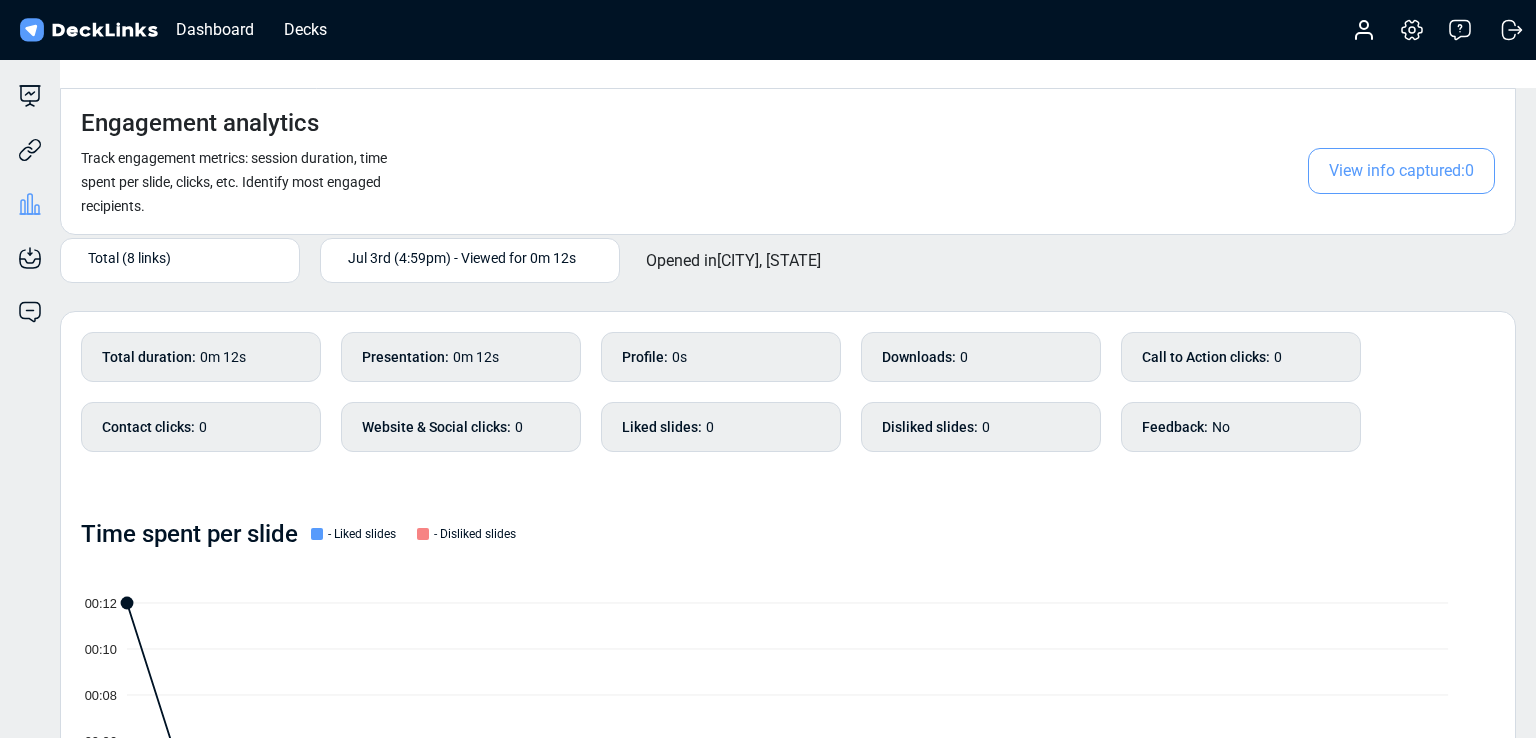 click on "Jul 3rd (4:59pm) - Viewed for 0m 12s" at bounding box center [462, 257] 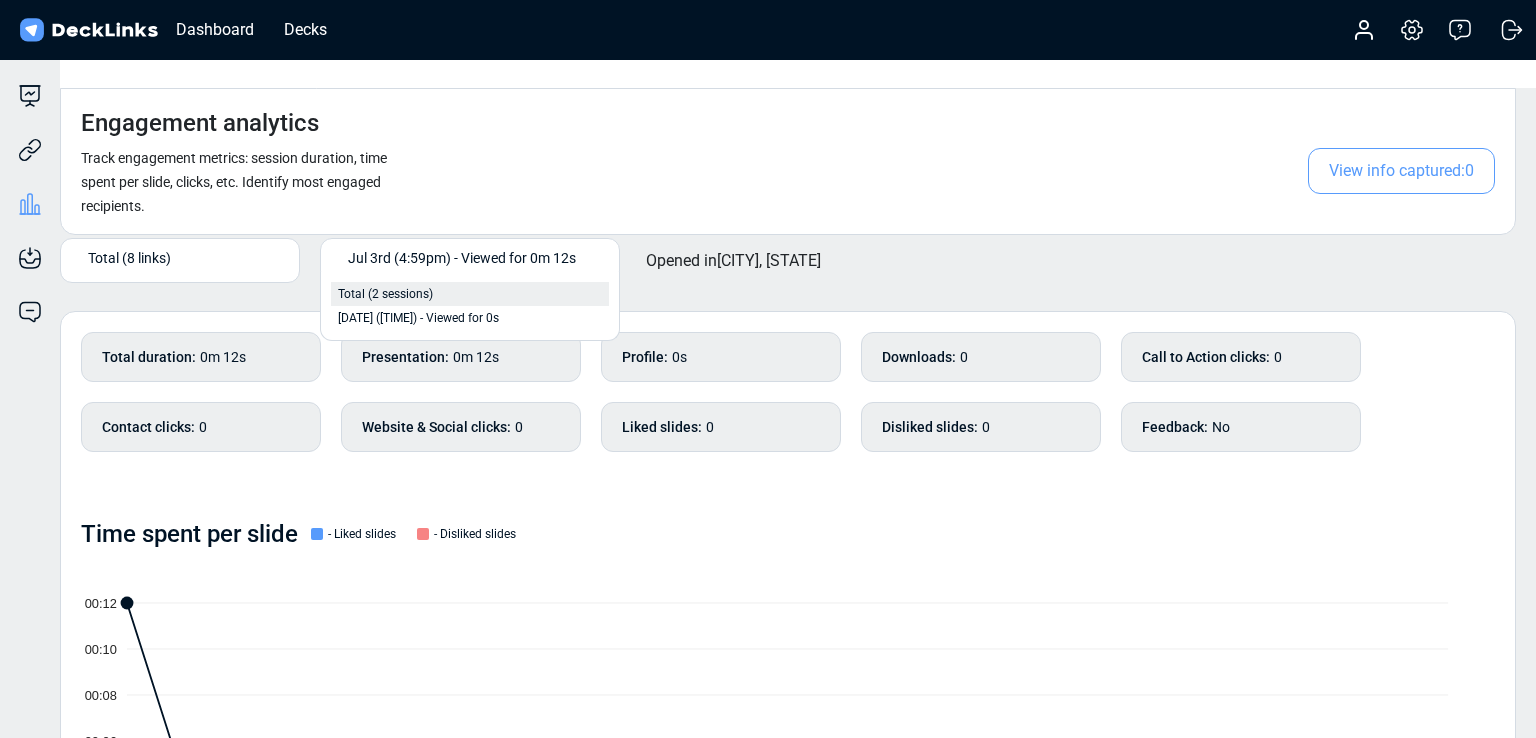 click on "Total (2 sessions)" at bounding box center [470, 294] 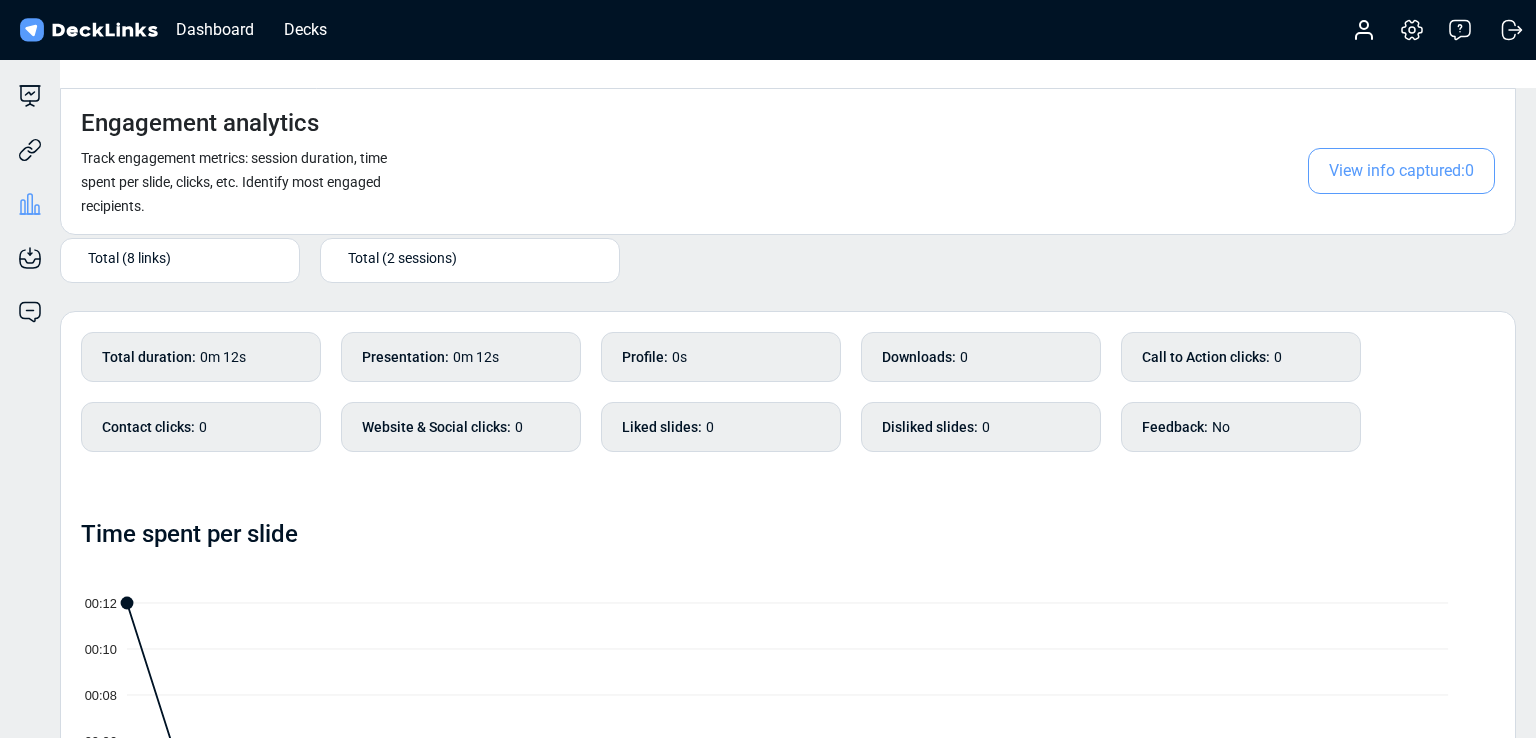click on "Total (2 sessions)" at bounding box center (402, 257) 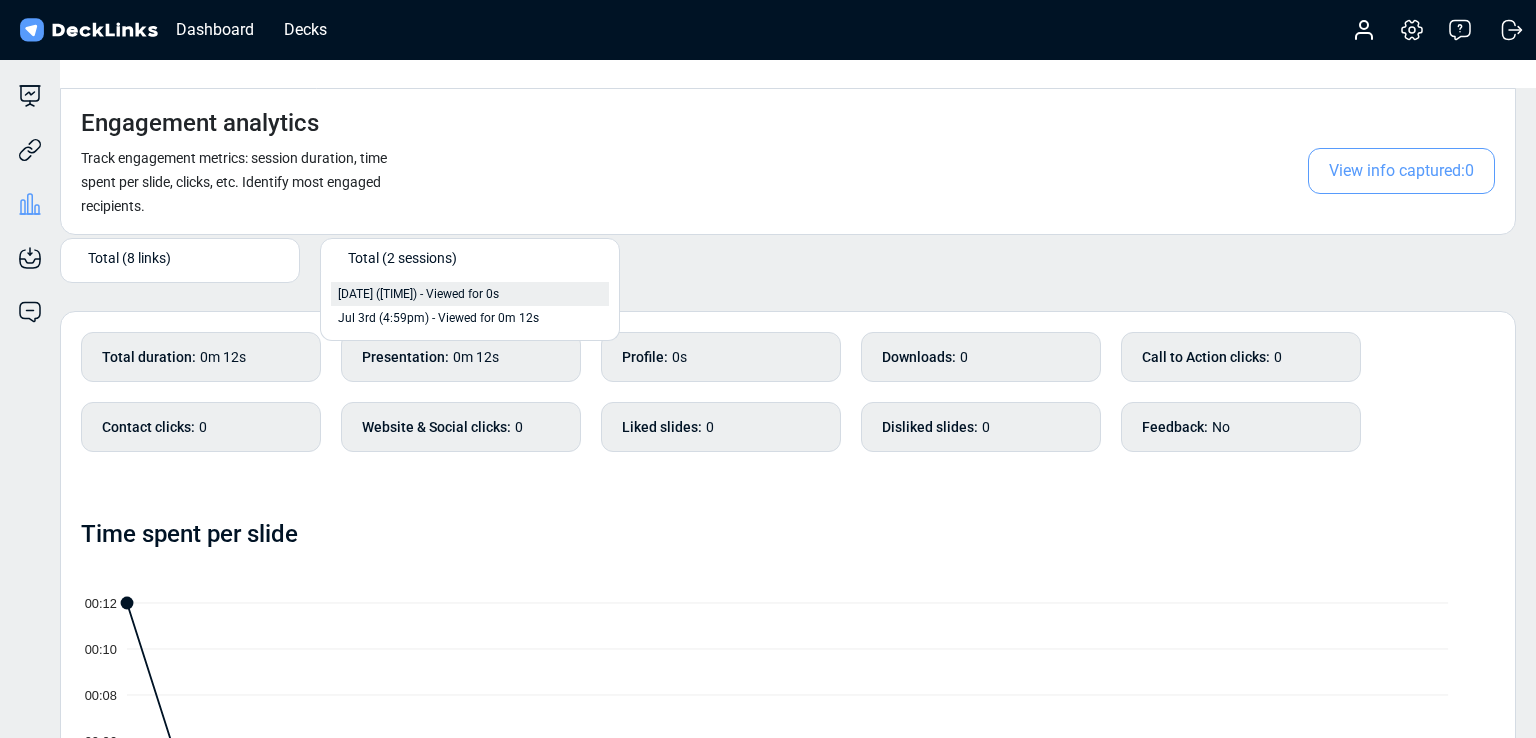 click on "Jul 3rd (4:59pm) - Viewed for 0s" at bounding box center (418, 294) 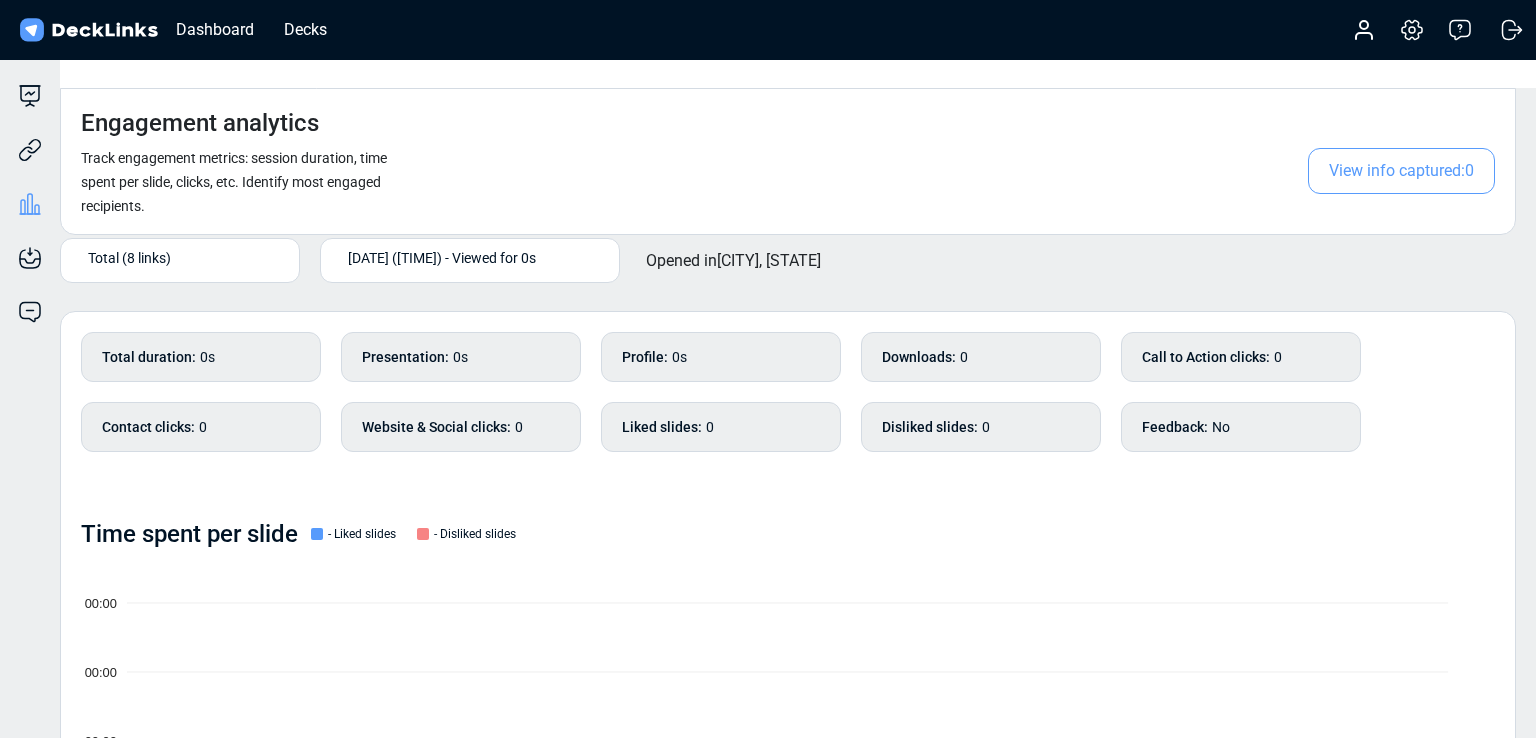 scroll, scrollTop: 0, scrollLeft: 0, axis: both 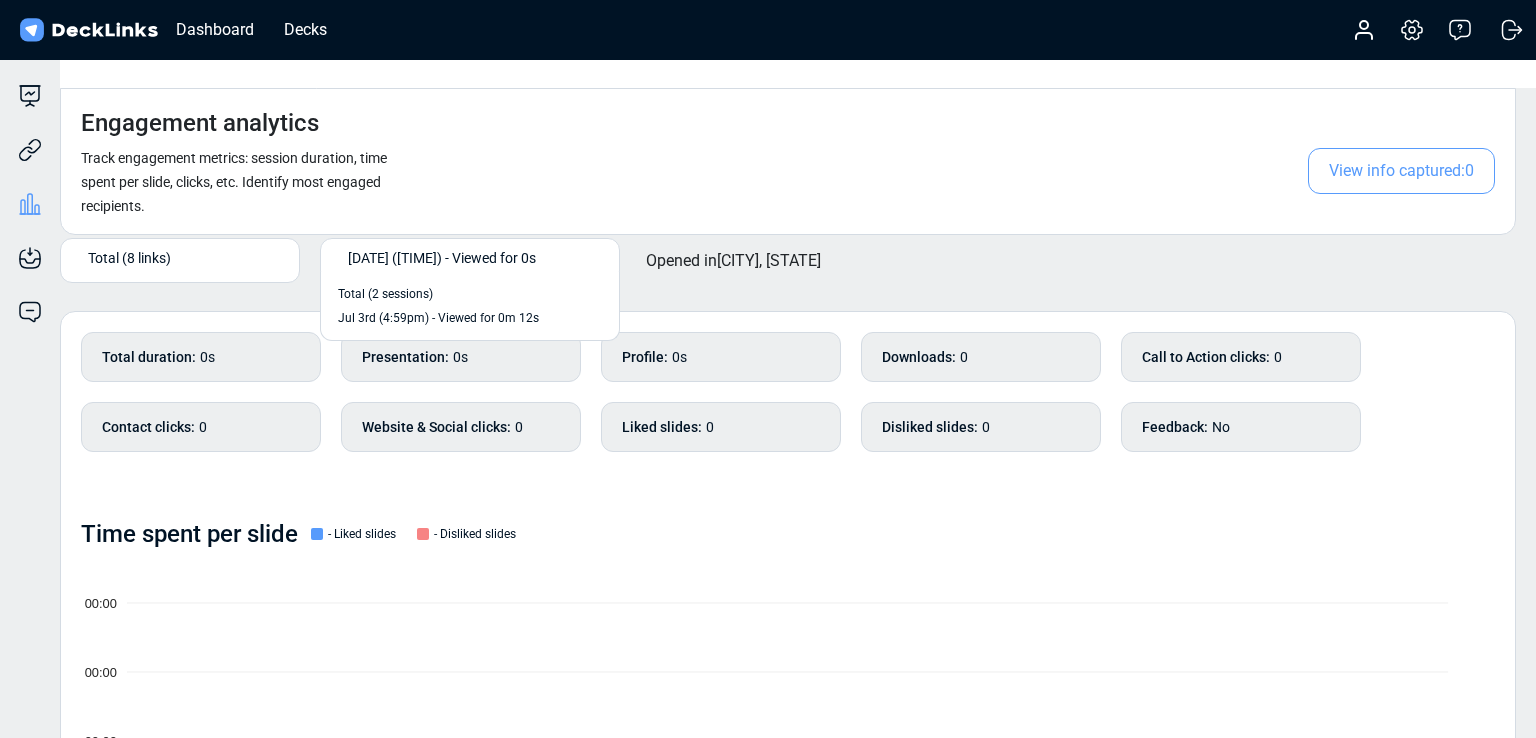 click on "Jul 3rd (4:59pm) - Viewed for 0s" at bounding box center [442, 257] 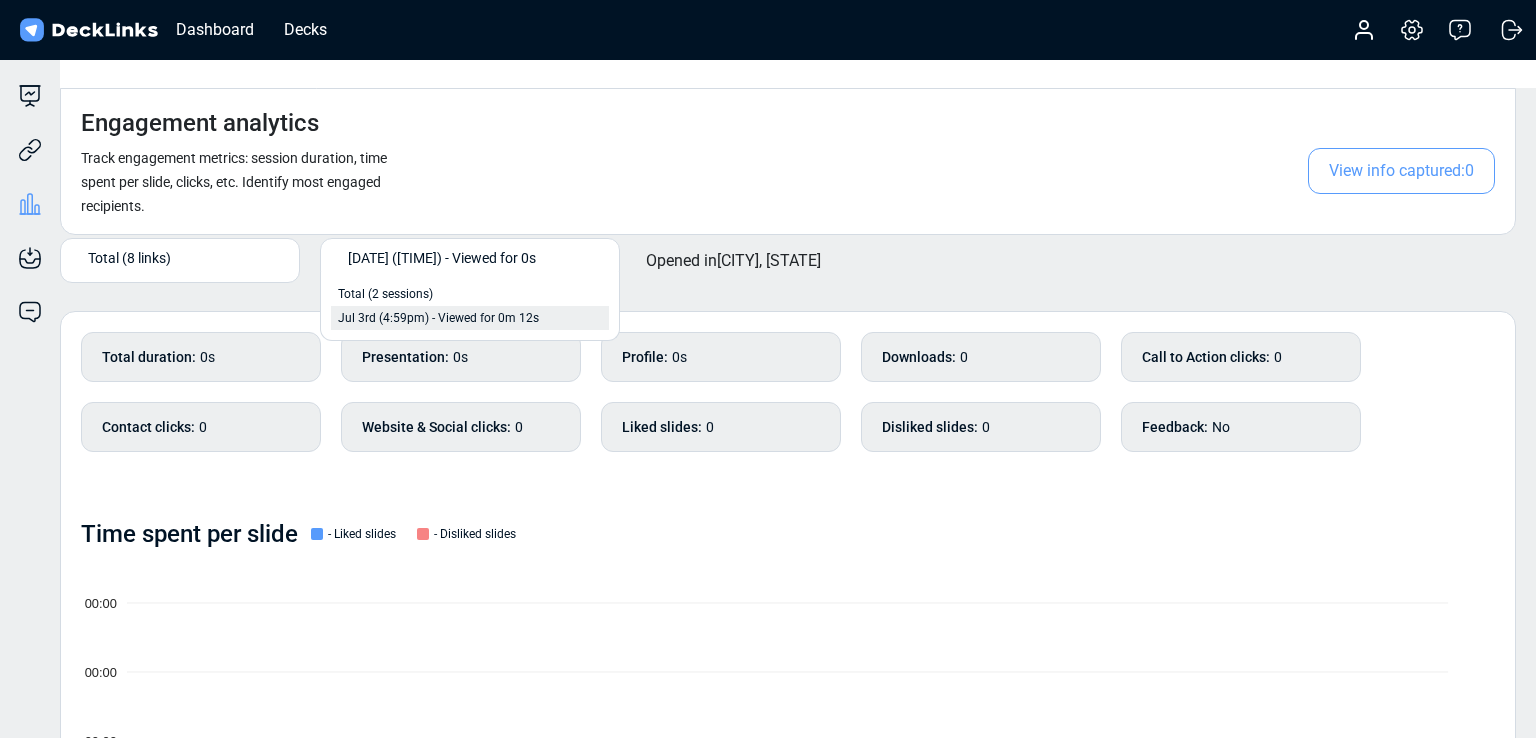 click on "Jul 3rd (4:59pm) - Viewed for 0m 12s" at bounding box center (438, 318) 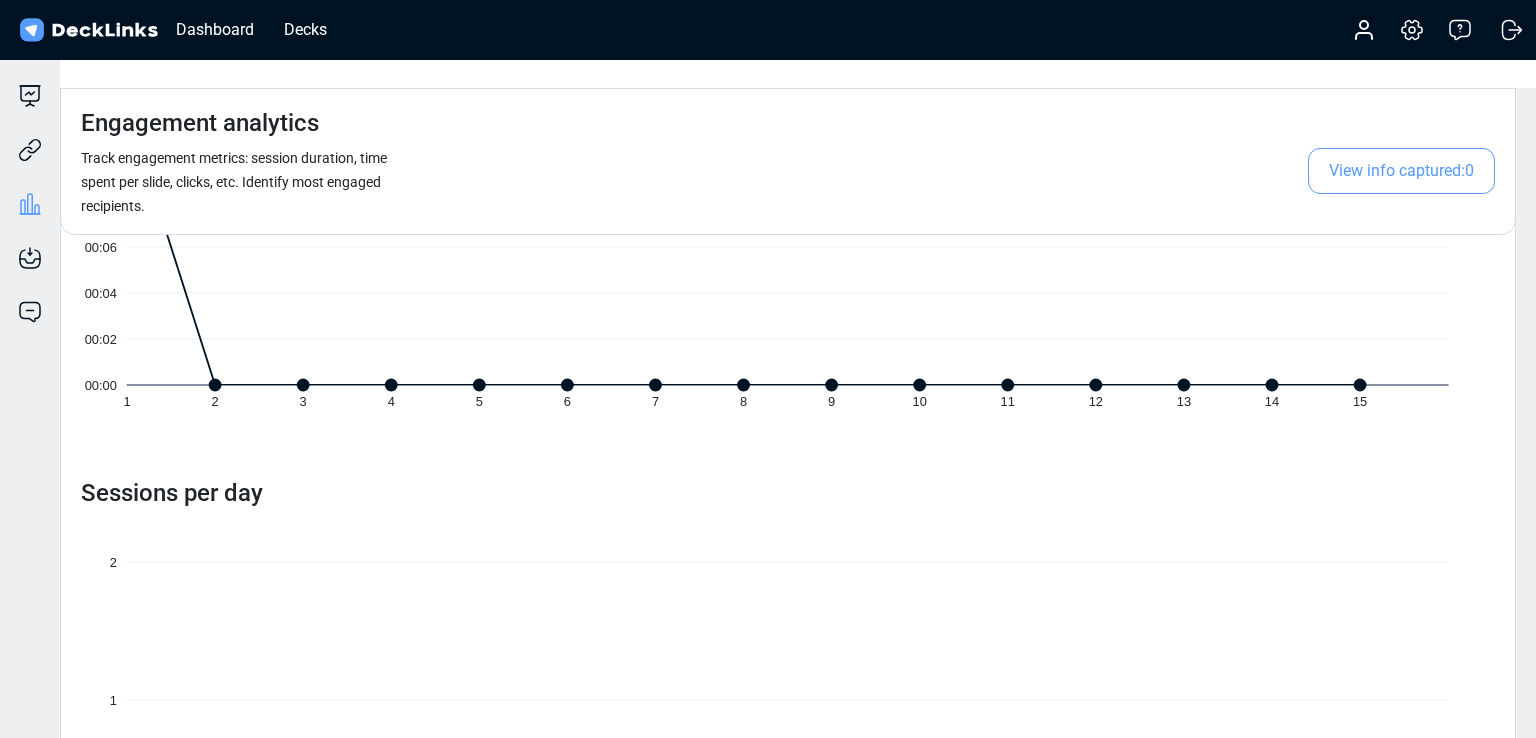 scroll, scrollTop: 400, scrollLeft: 0, axis: vertical 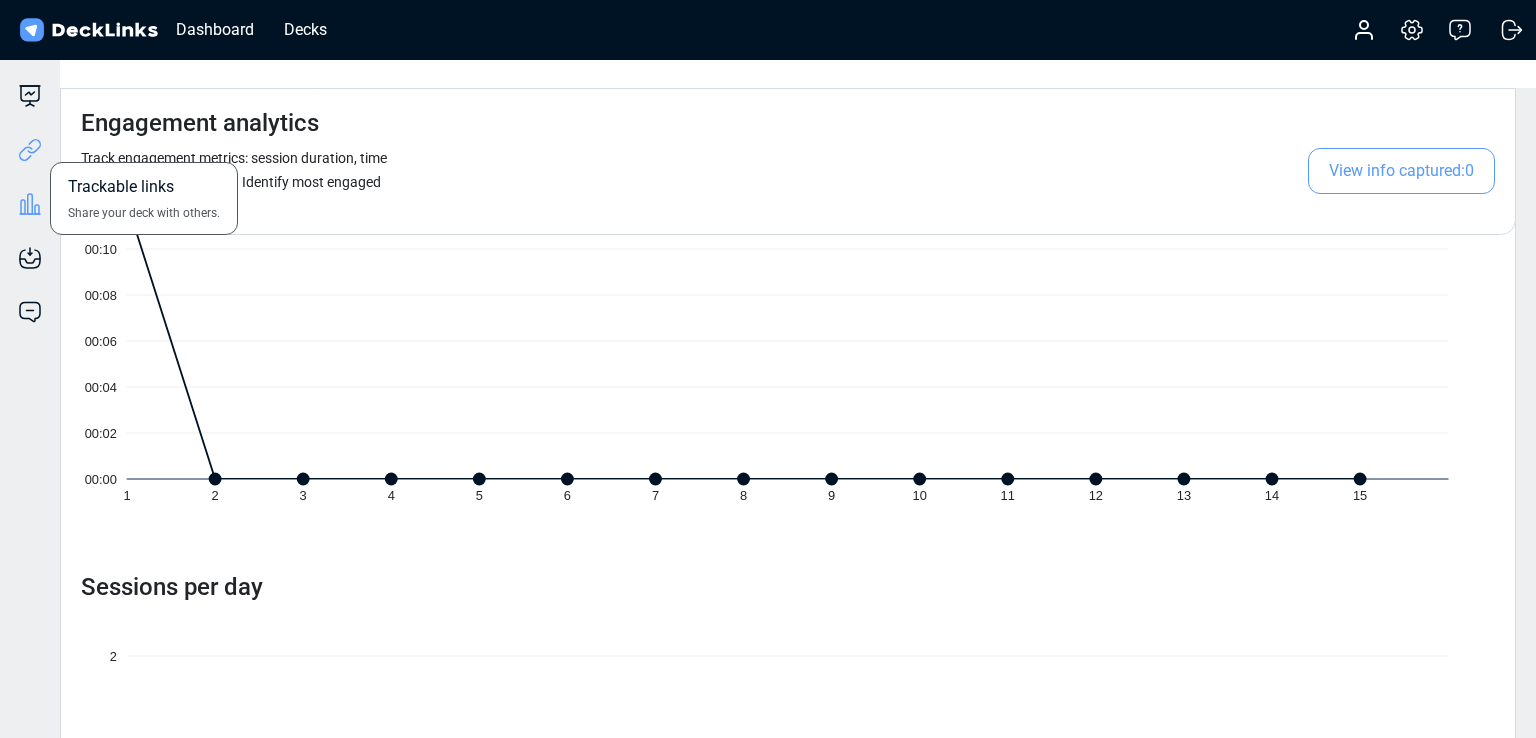 click at bounding box center [30, 150] 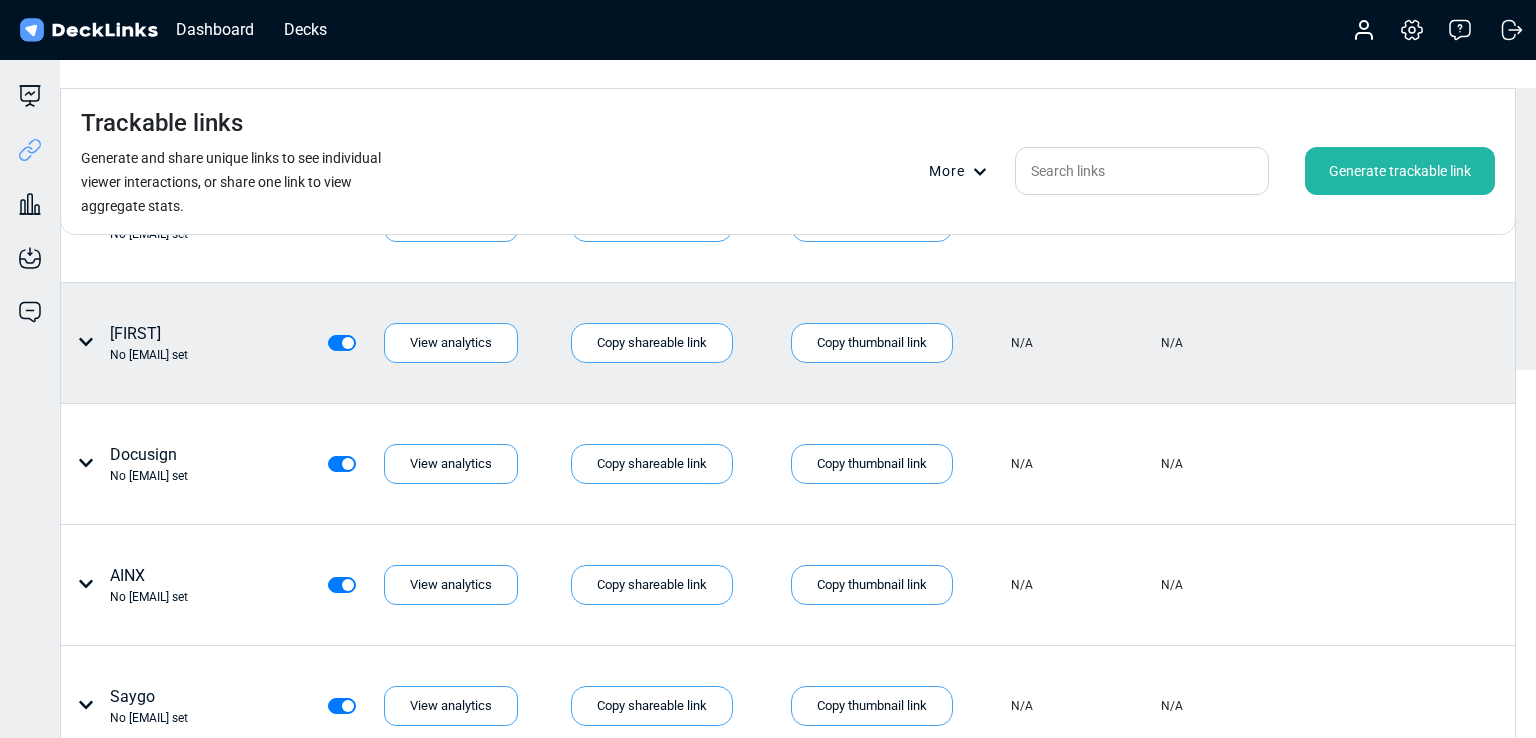 scroll, scrollTop: 756, scrollLeft: 0, axis: vertical 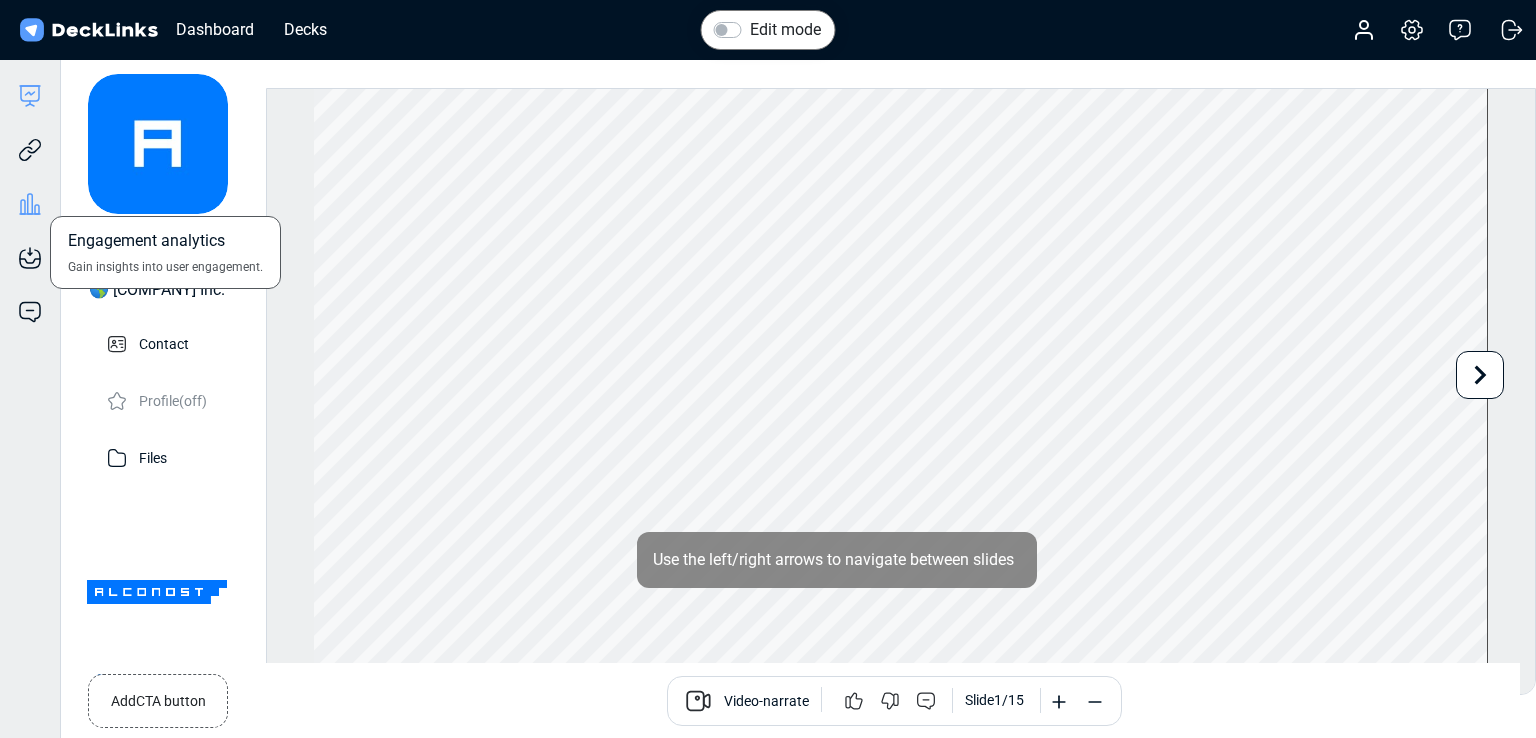 click at bounding box center [30, 204] 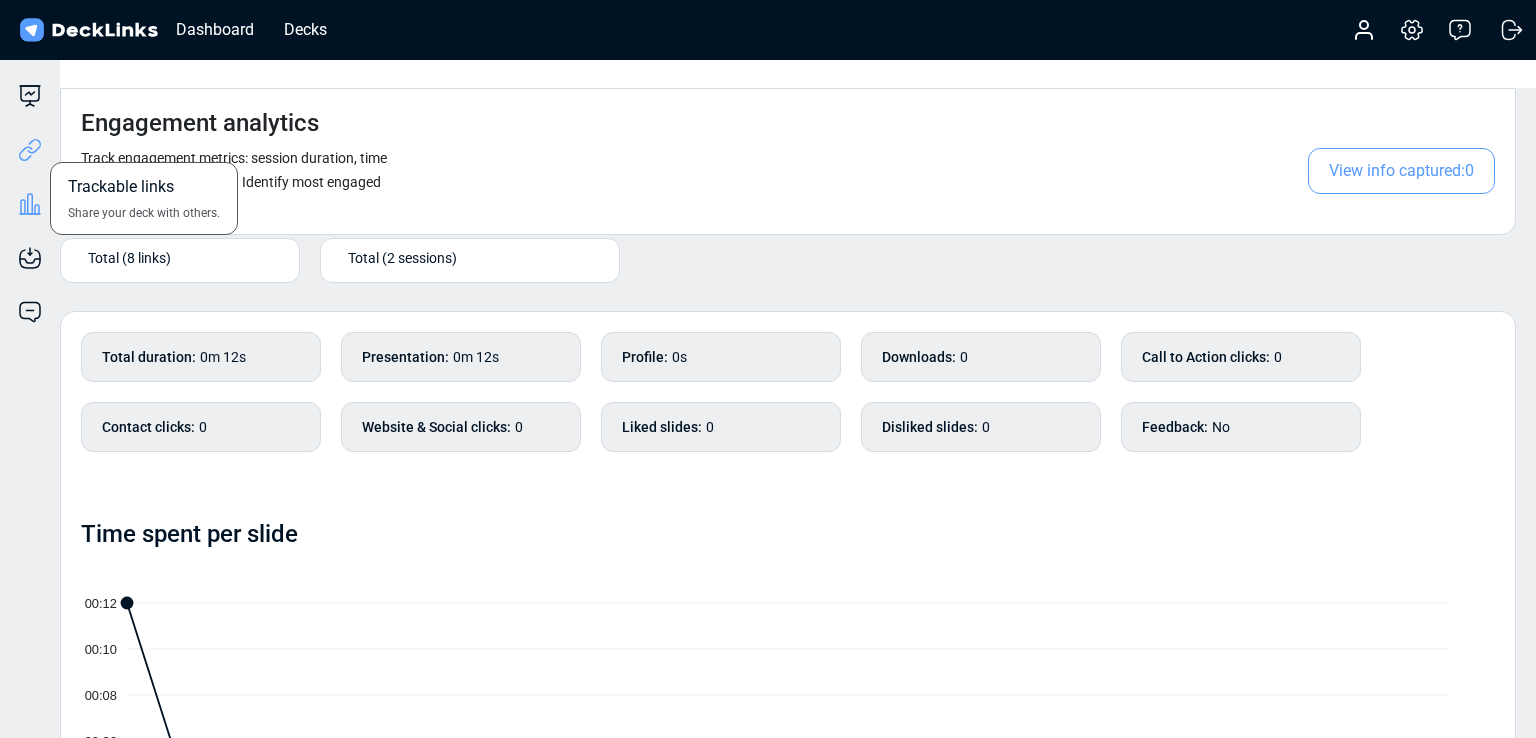 click at bounding box center (30, 150) 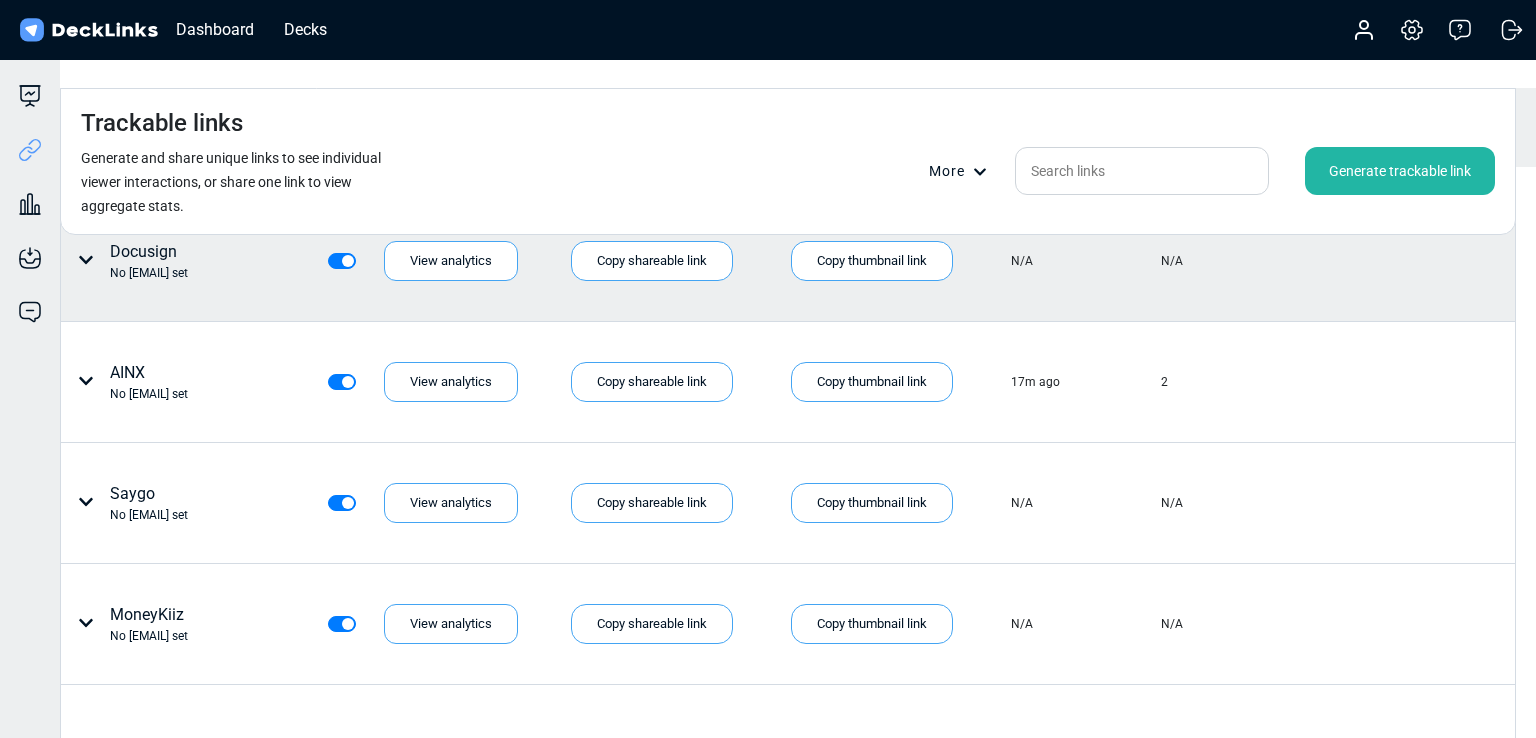 scroll, scrollTop: 500, scrollLeft: 0, axis: vertical 